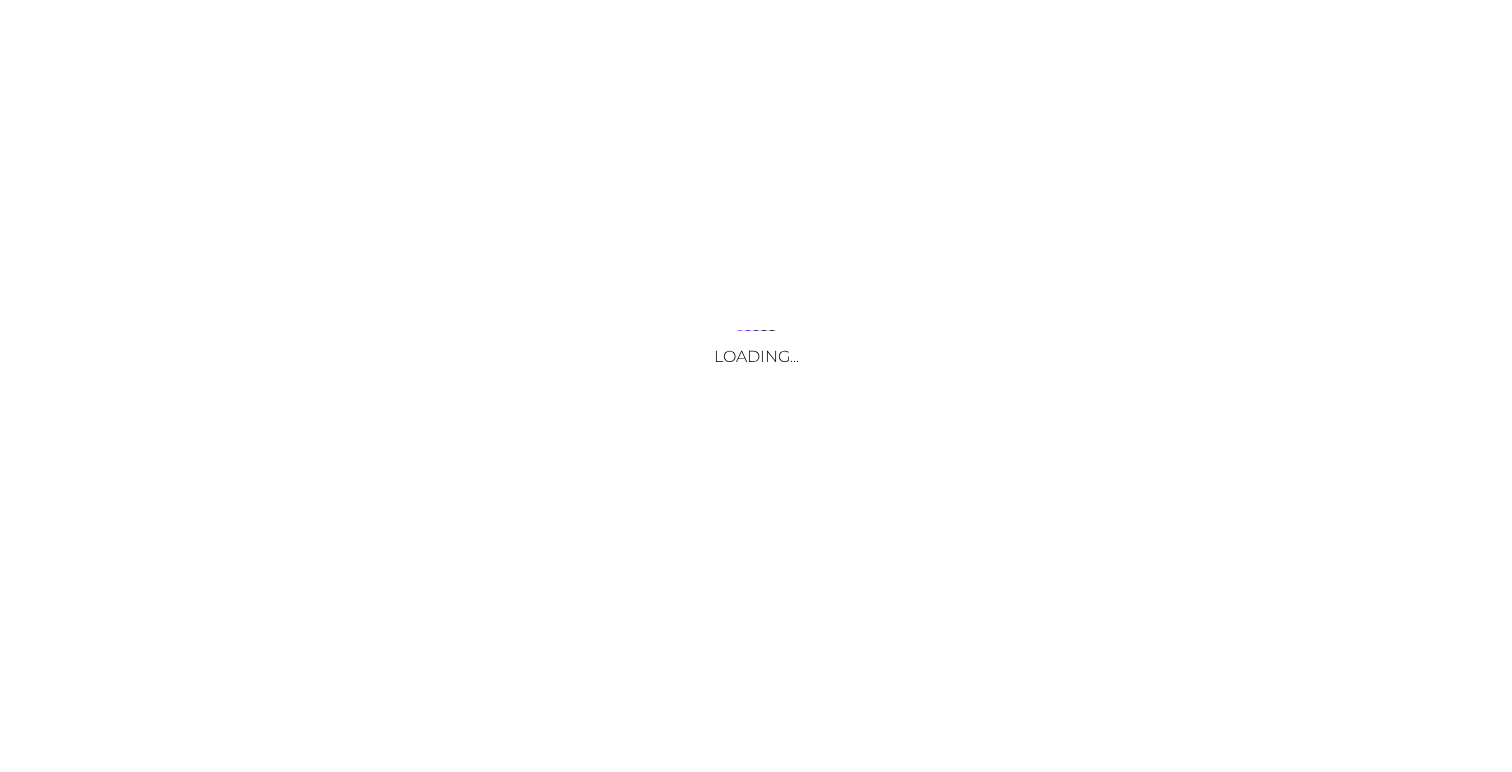 scroll, scrollTop: 0, scrollLeft: 0, axis: both 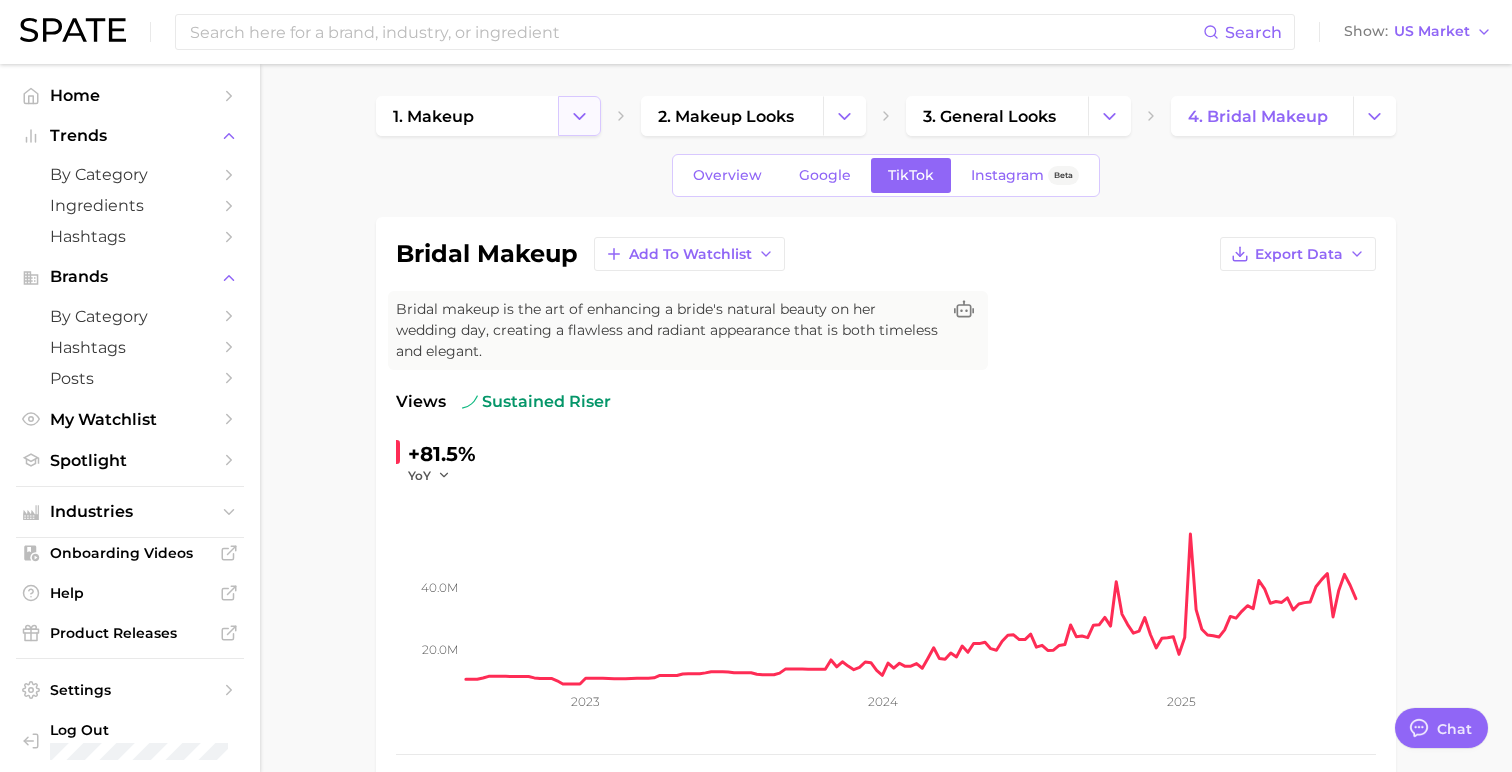 click at bounding box center [579, 116] 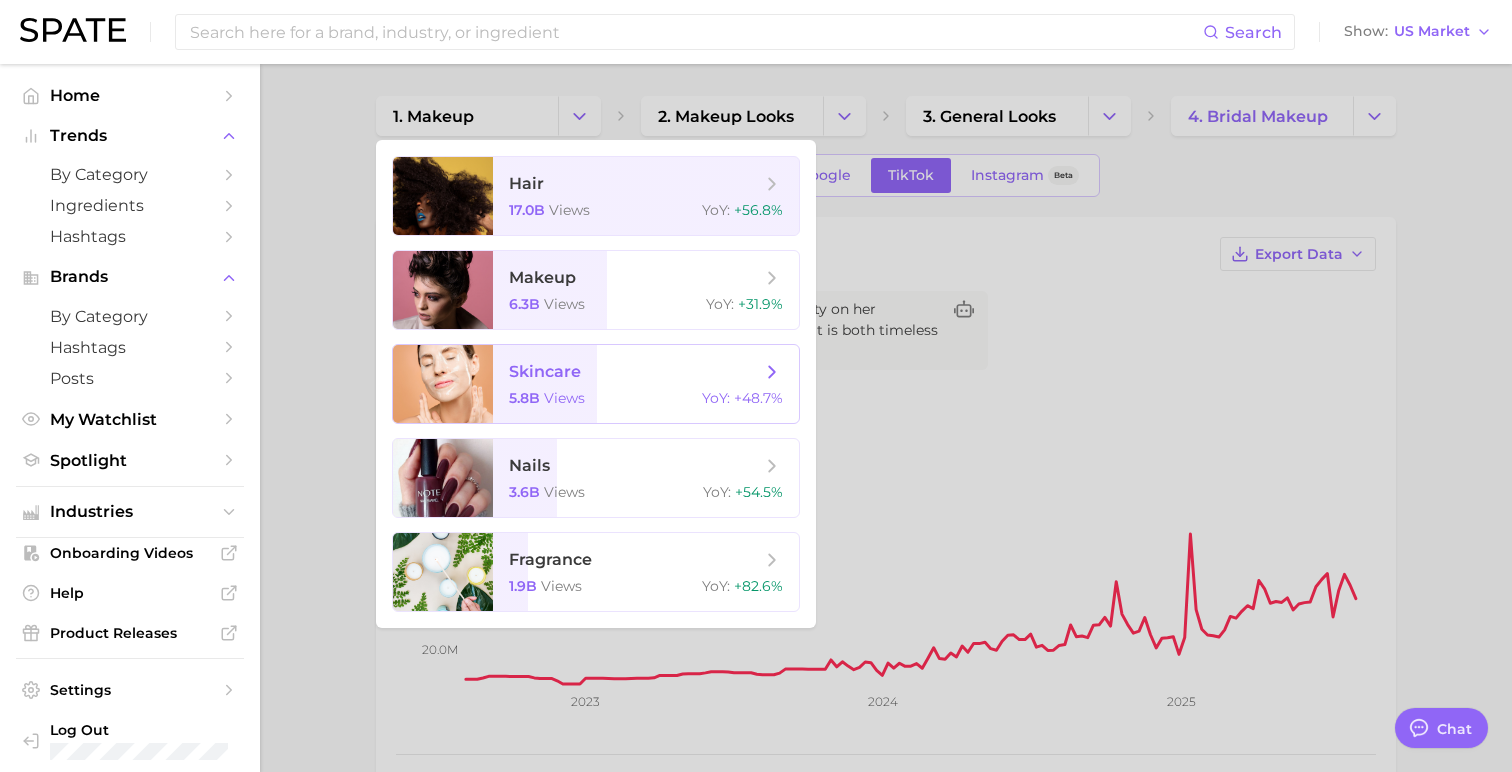 click on "skincare 5.8b   views YoY :   +48.7%" at bounding box center [646, 384] 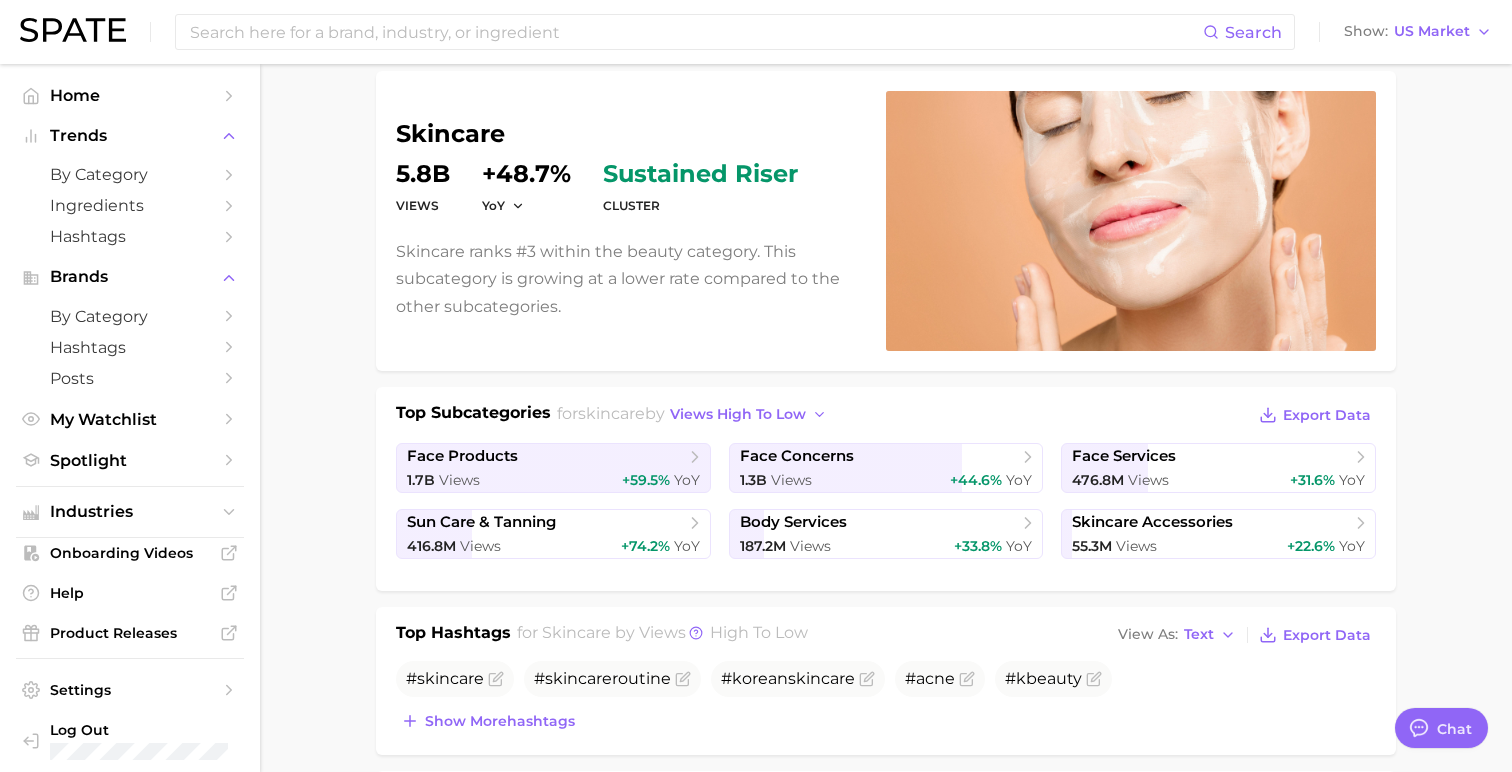 scroll, scrollTop: 0, scrollLeft: 0, axis: both 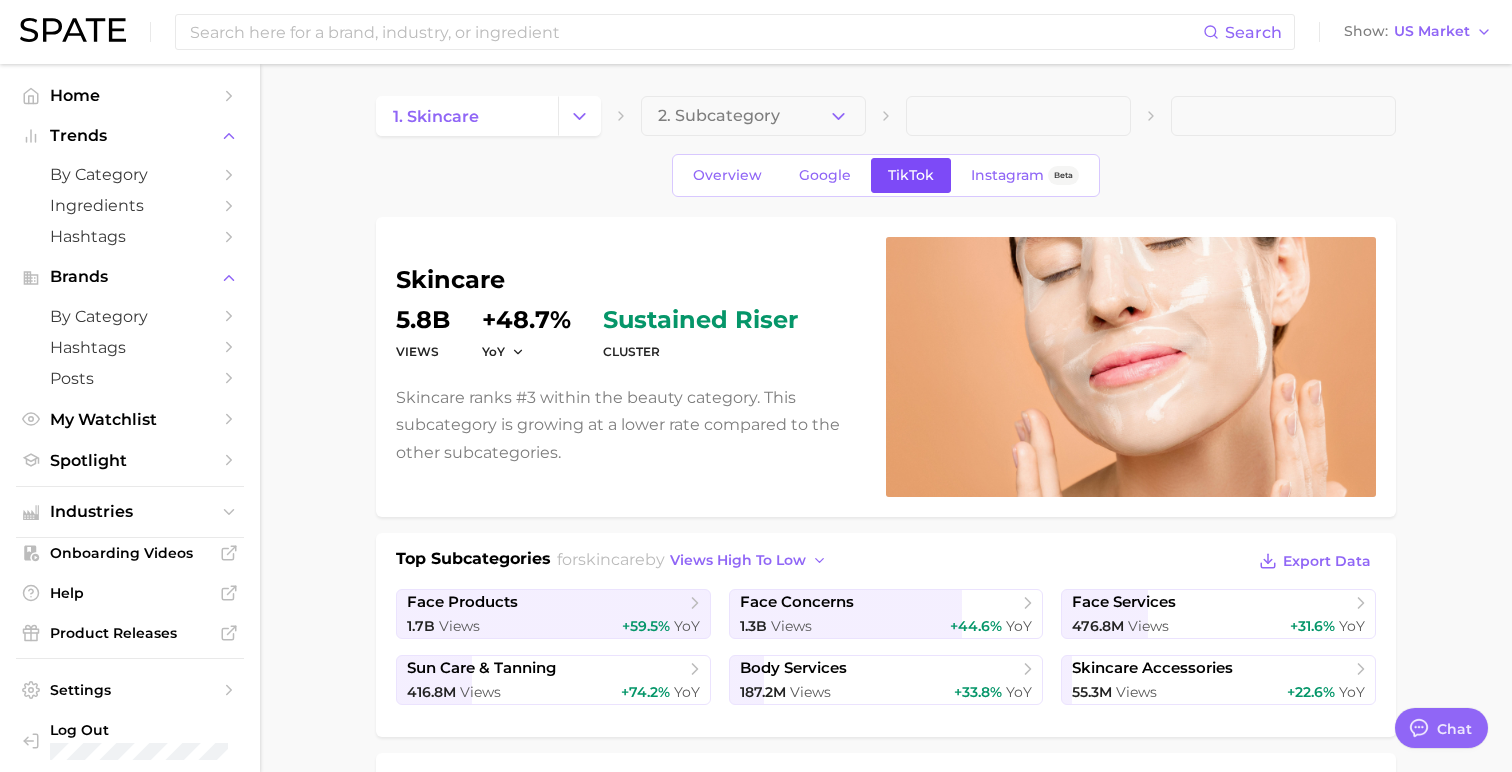 click on "TikTok" at bounding box center (911, 175) 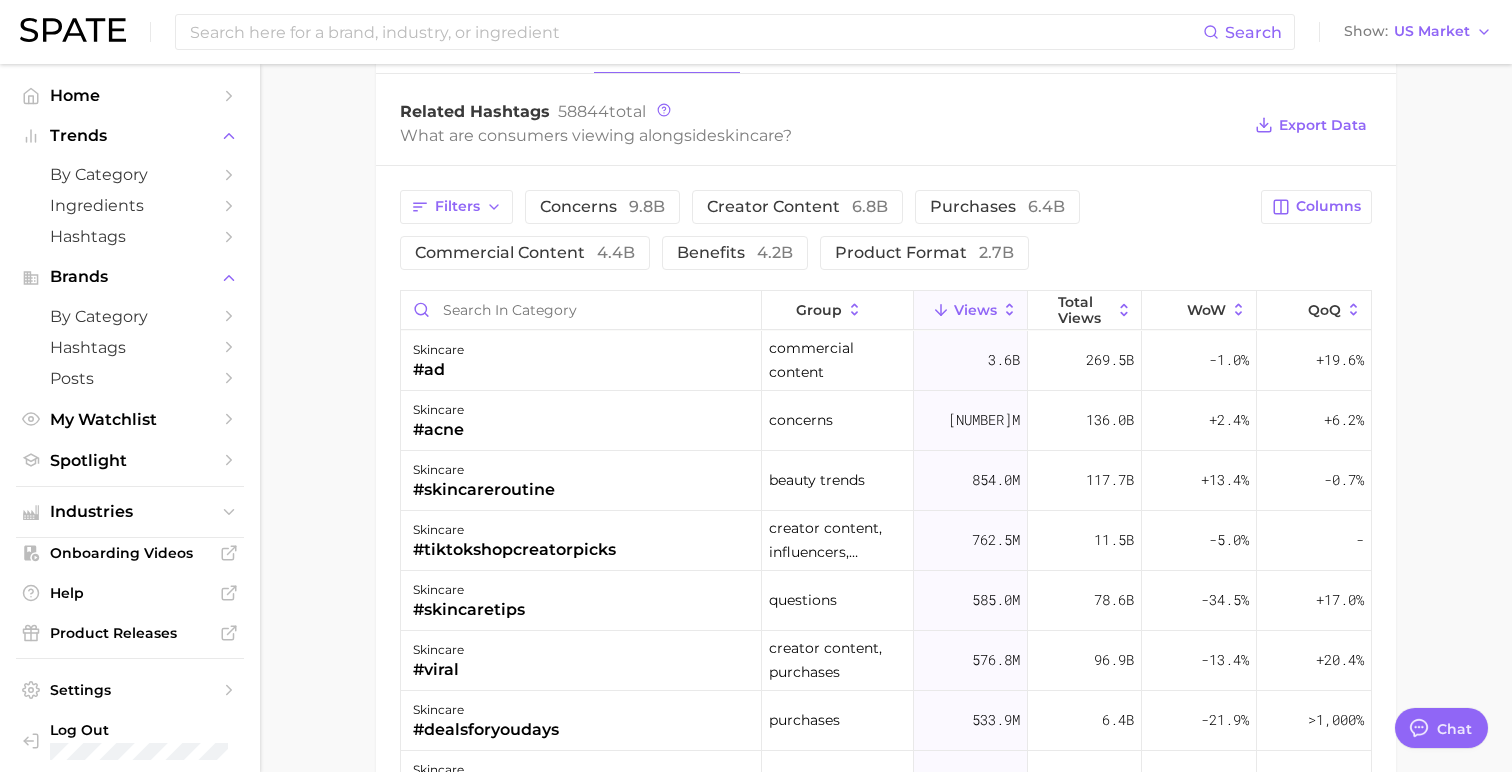scroll, scrollTop: 1499, scrollLeft: 0, axis: vertical 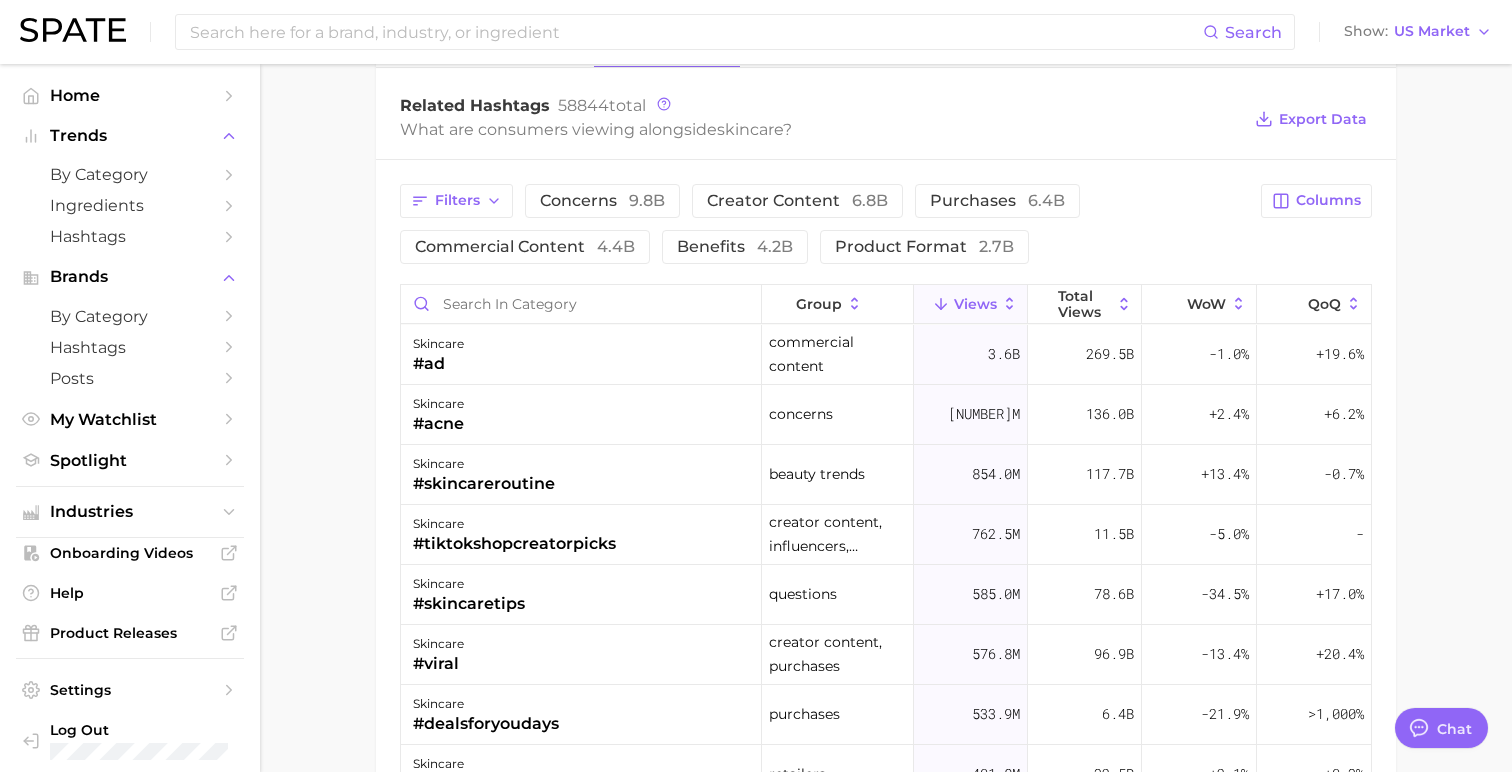 click on "1. skincare 2. Subcategory Overview Google TikTok Instagram Beta skincare Views 5.8b YoY +48.7% cluster sustained riser Skincare ranks #3 within the beauty category. This subcategory is growing at a lower rate compared to the other subcategories.  Top Subcategories for  skincare  by  views high to low Export Data face products 1.7b   Views +59.5%   YoY face concerns 1.3b   Views +44.6%   YoY face services 476.8m   Views +31.6%   YoY sun care & tanning 416.8m   Views +74.2%   YoY body services 187.2m   Views +33.8%   YoY skincare accessories 55.3m   Views +22.6%   YoY Top Hashtags for   skincare   by Views   high to low View As Text Export Data # skincare # skincare routine #korean skincare #acne #kbeauty Show more  hashtags Top Posts for  skincare Export Data Views: Jul 27 - Aug 3 Positive 33 Mixed 65 Negative 1 Columns view post on TikTok 8 new paid Views 11.6m view post on TikTok 6 paid Views 11.4m view post on TikTok 6 Views 8.8m 9 new Views 8.3m view post on TikTok 7 Views 8.1m Brand Hashtags" at bounding box center (886, -128) 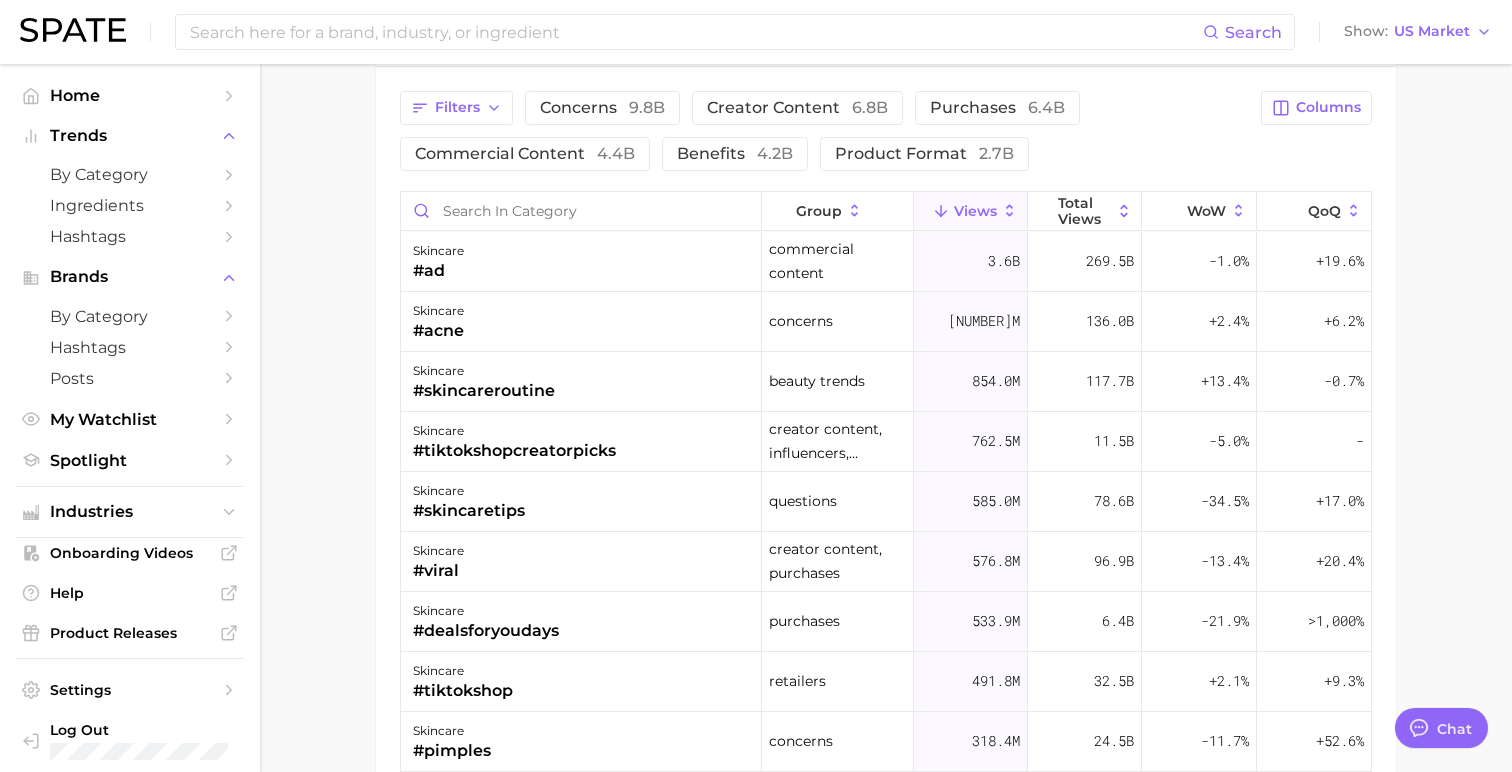 scroll, scrollTop: 1588, scrollLeft: 0, axis: vertical 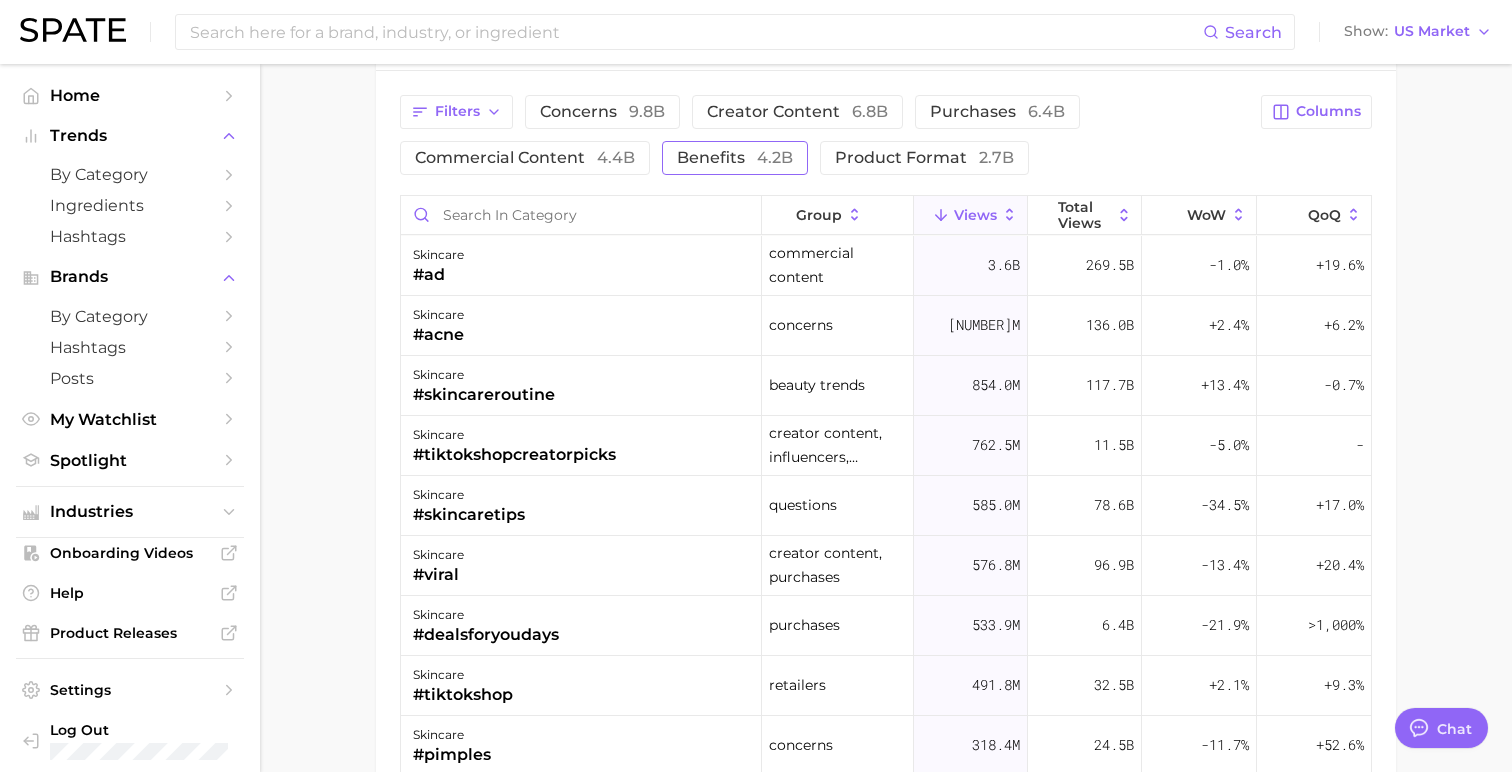 click on "benefits   4.2b" at bounding box center (735, 158) 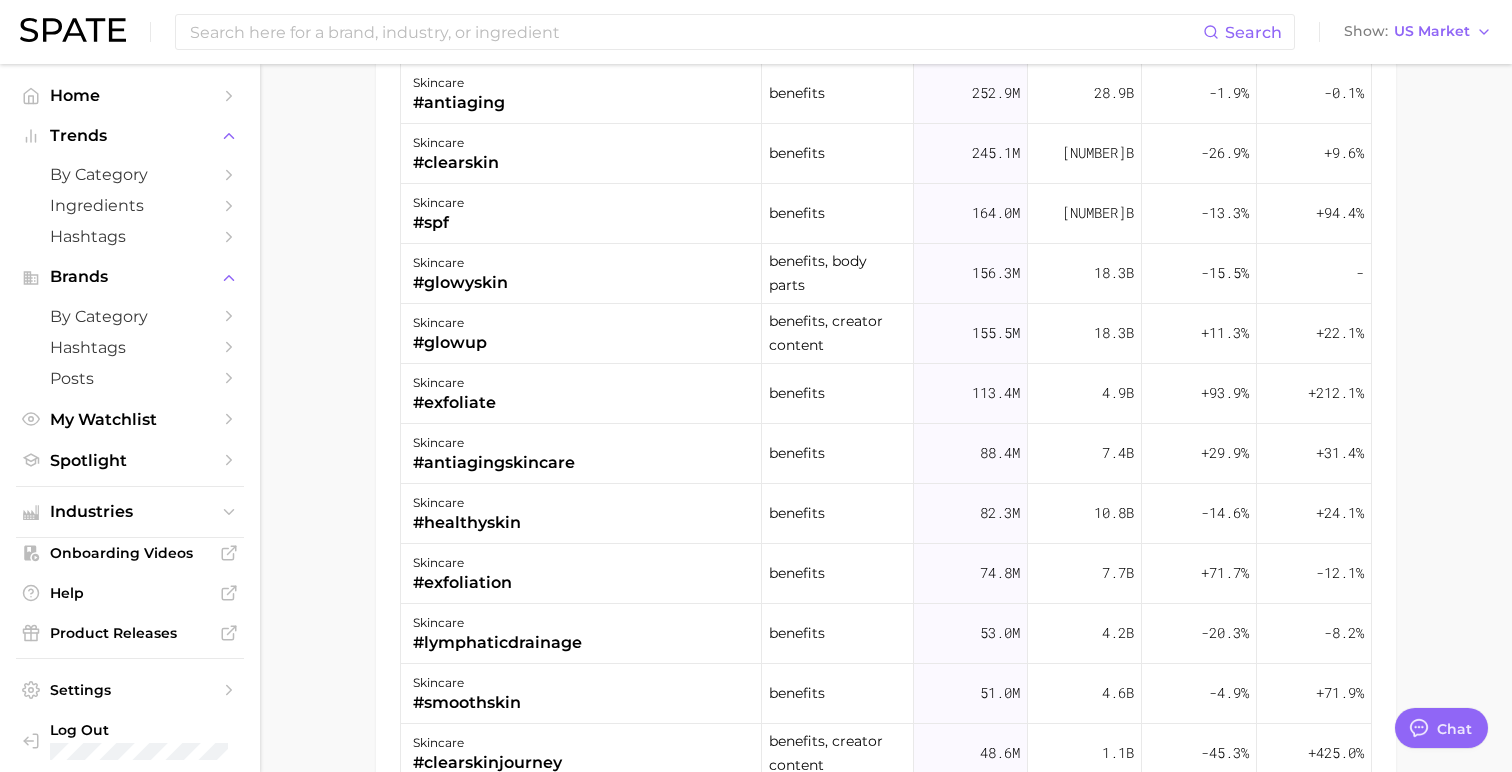scroll, scrollTop: 1809, scrollLeft: 0, axis: vertical 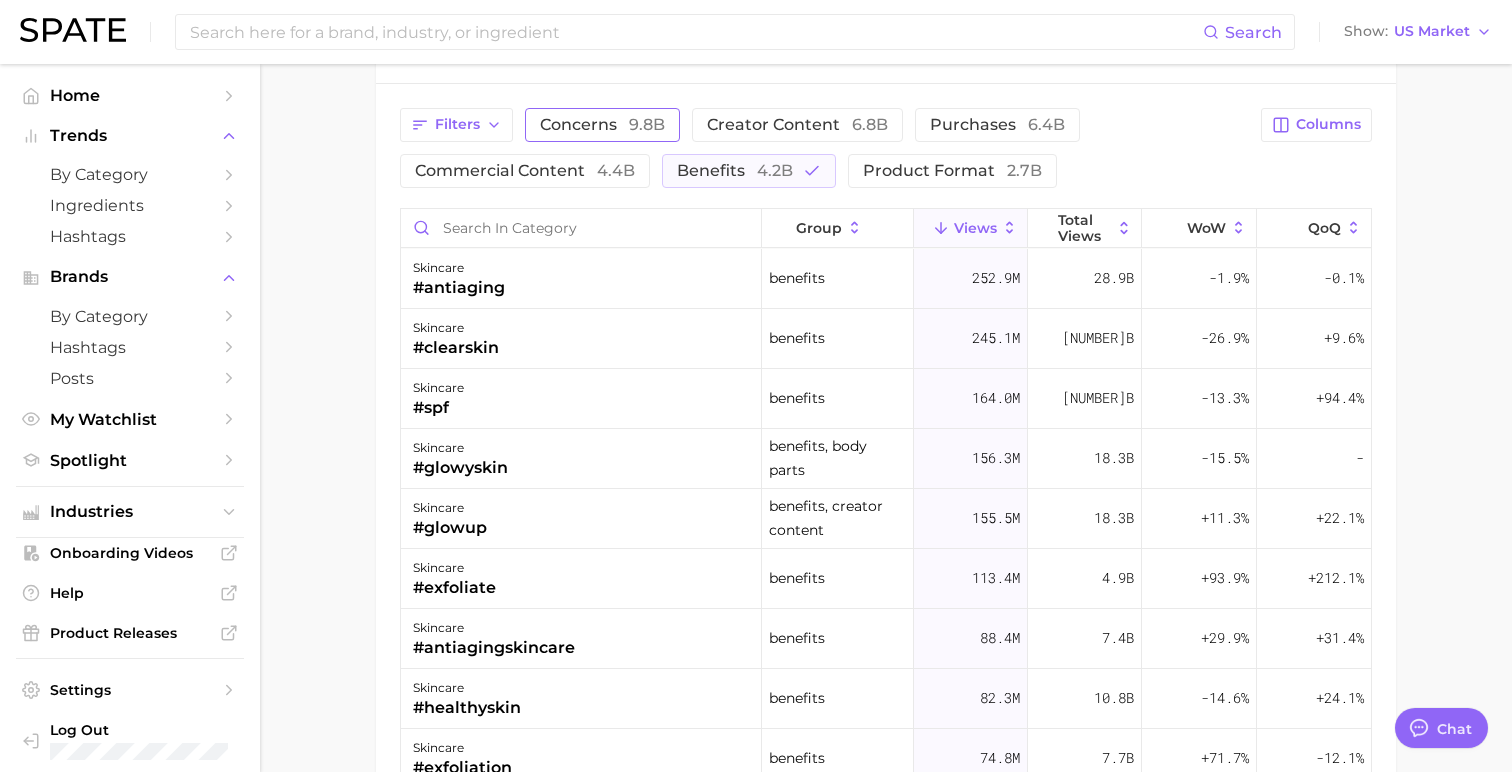 click on "concerns   9.8b" at bounding box center (602, 125) 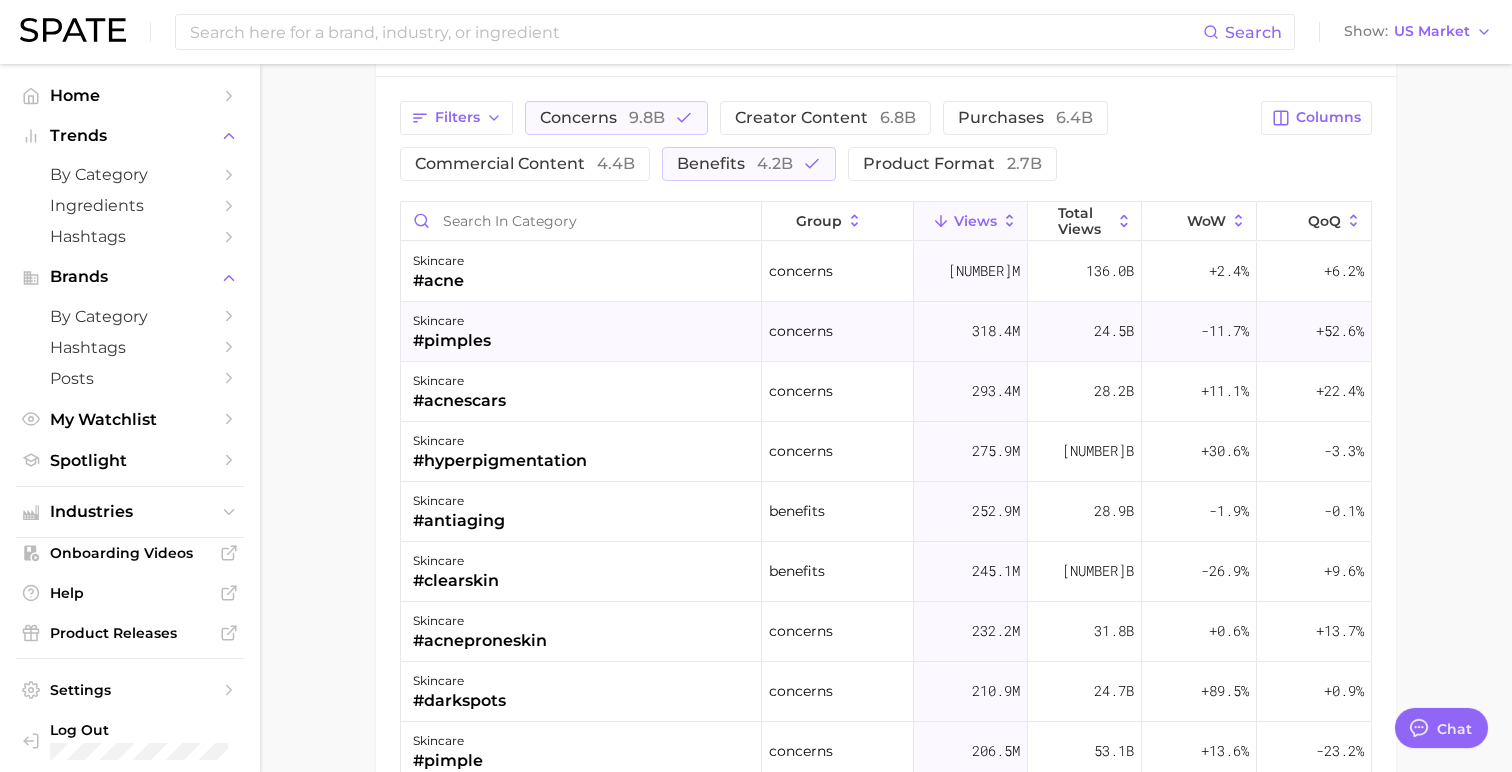 scroll, scrollTop: 1578, scrollLeft: 0, axis: vertical 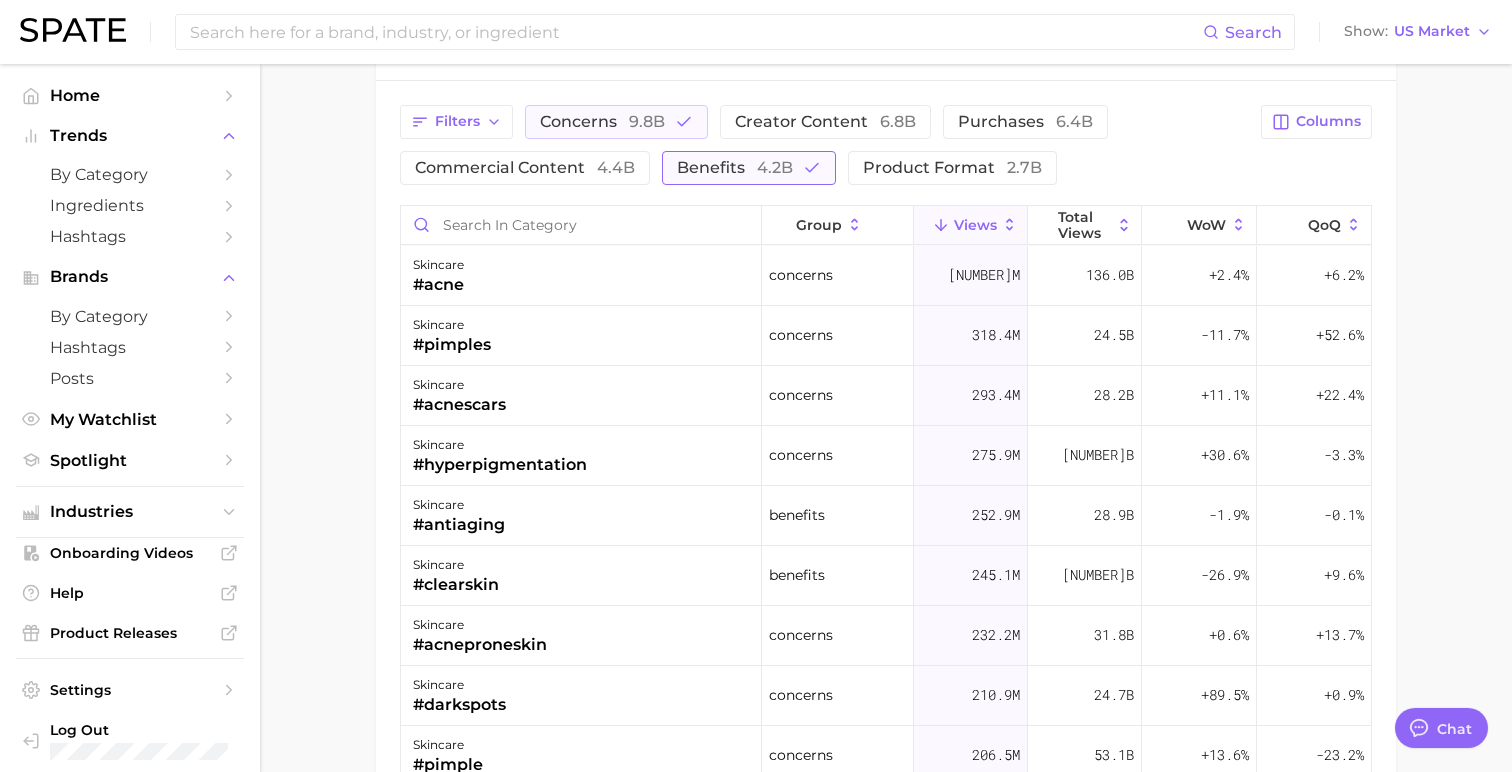 click on "4.2b" at bounding box center [775, 167] 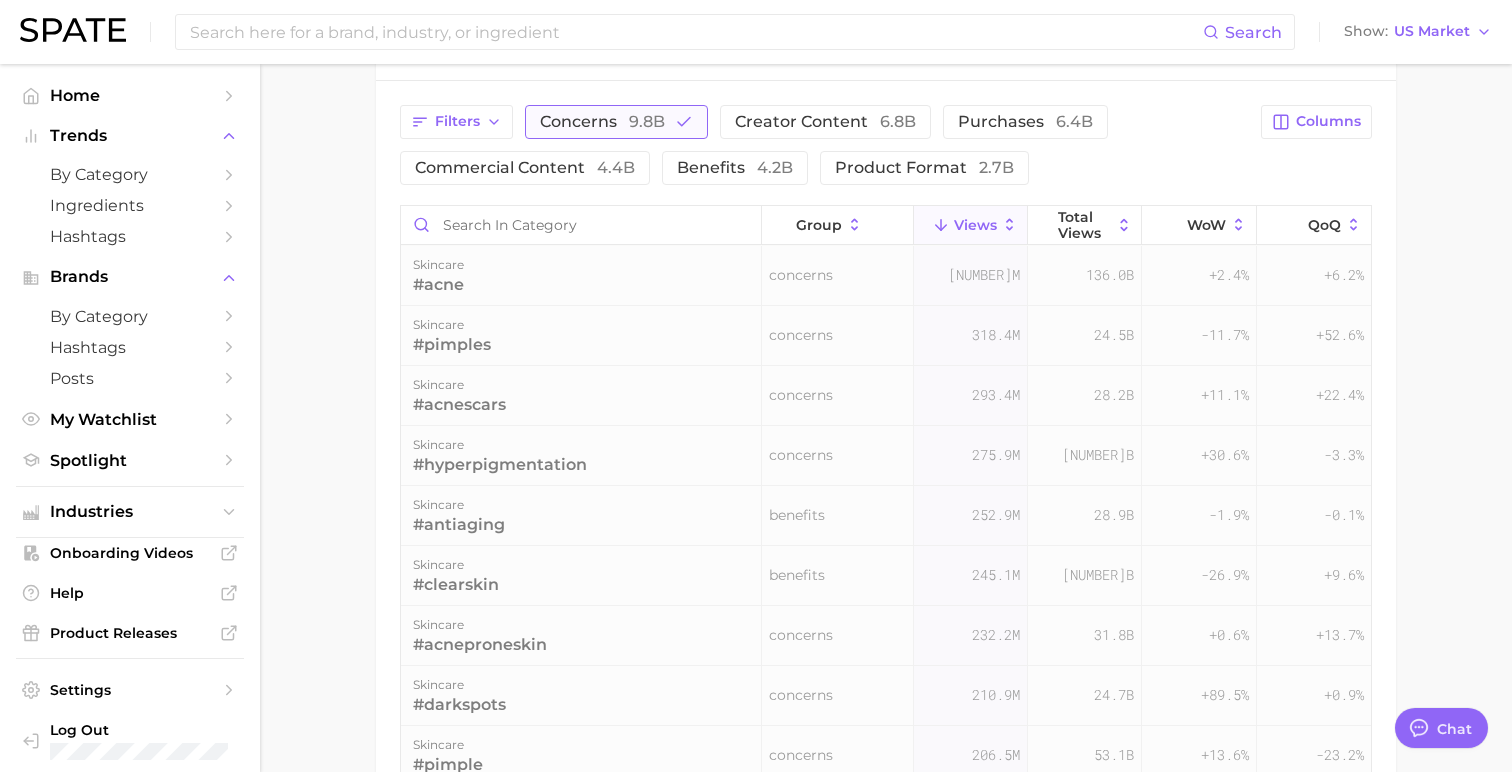 click on "9.8b" at bounding box center (647, 121) 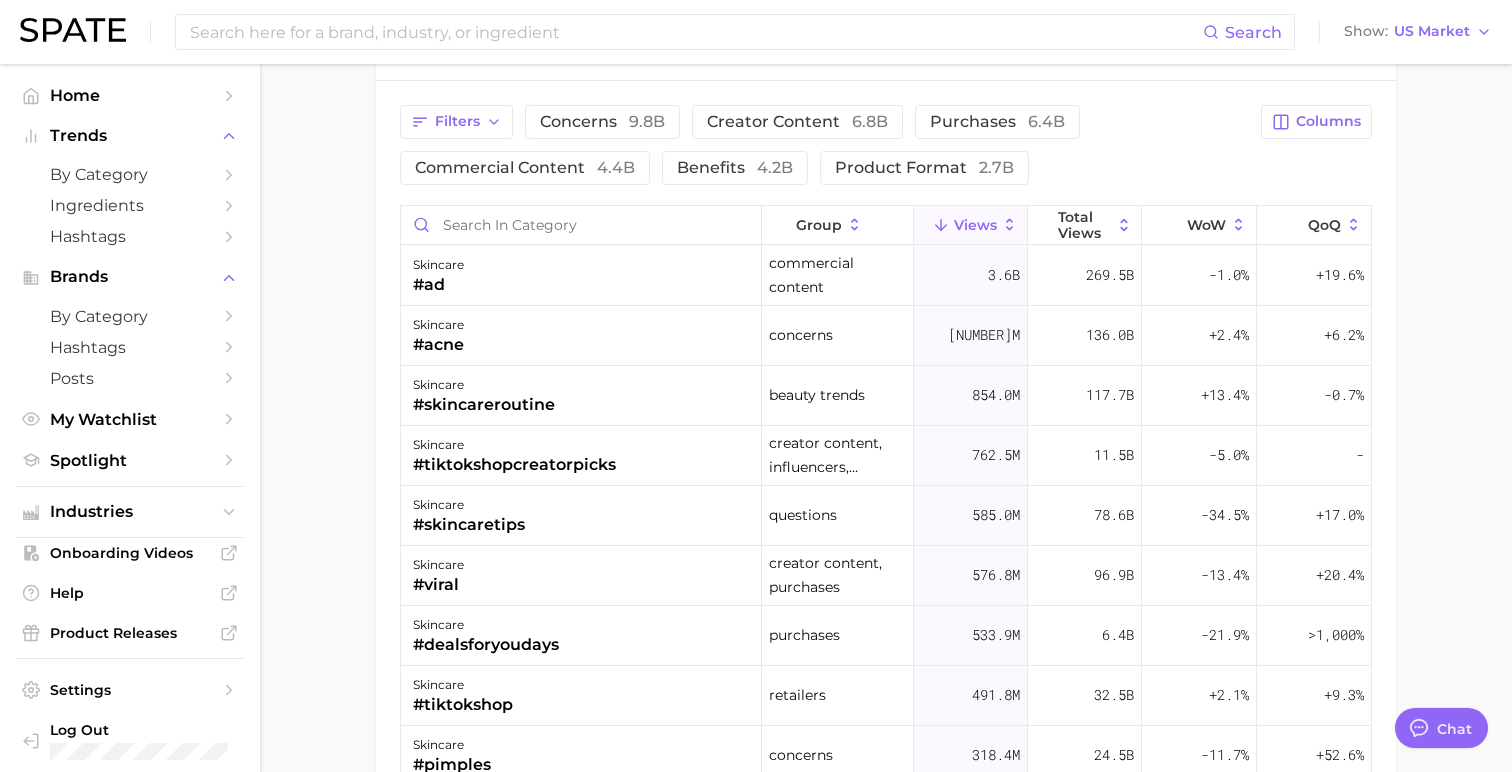click on "Filters concerns   9.8b creator content   6.8b purchases   6.4b commercial content   4.4b benefits   4.2b product format   2.7b" at bounding box center (824, 145) 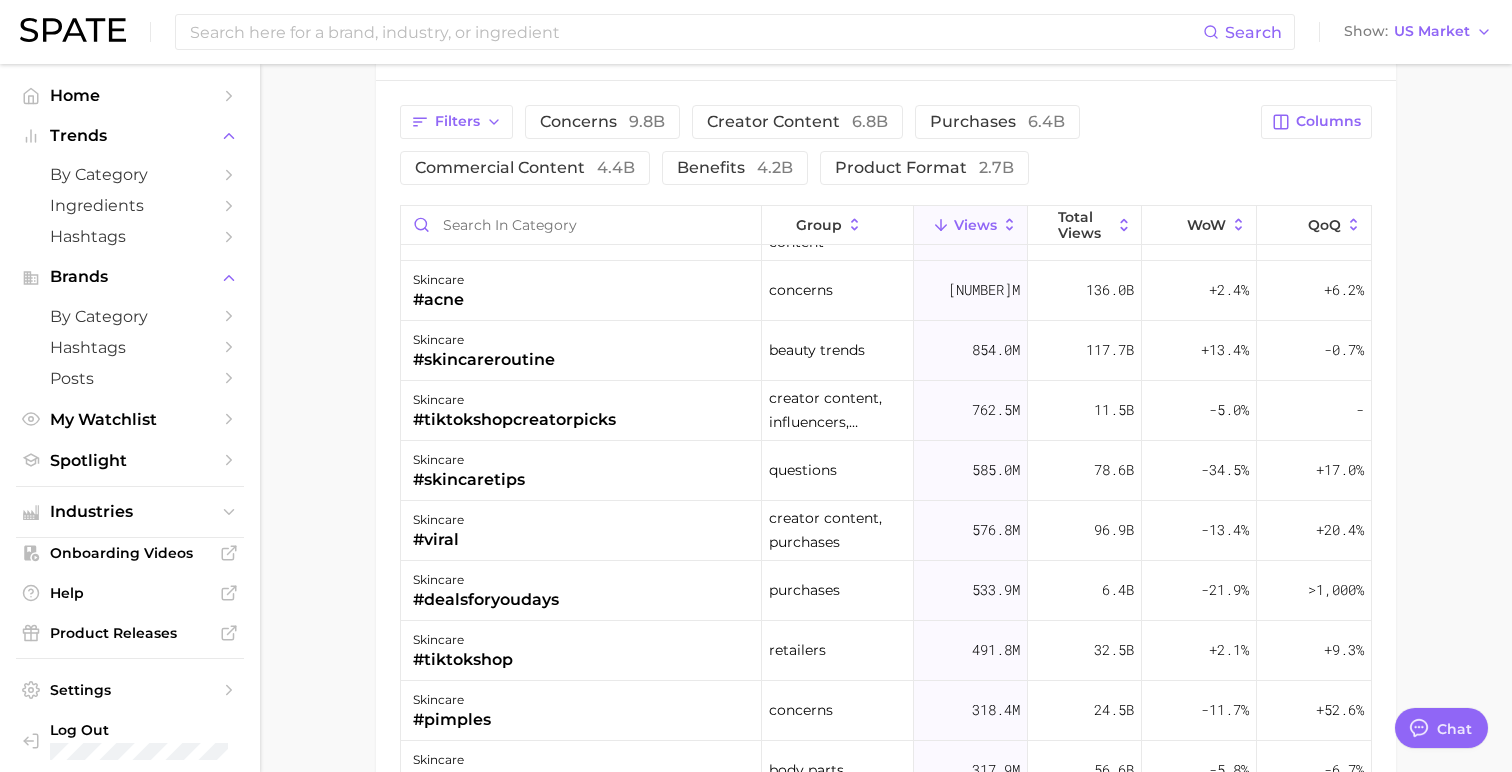 scroll, scrollTop: 0, scrollLeft: 0, axis: both 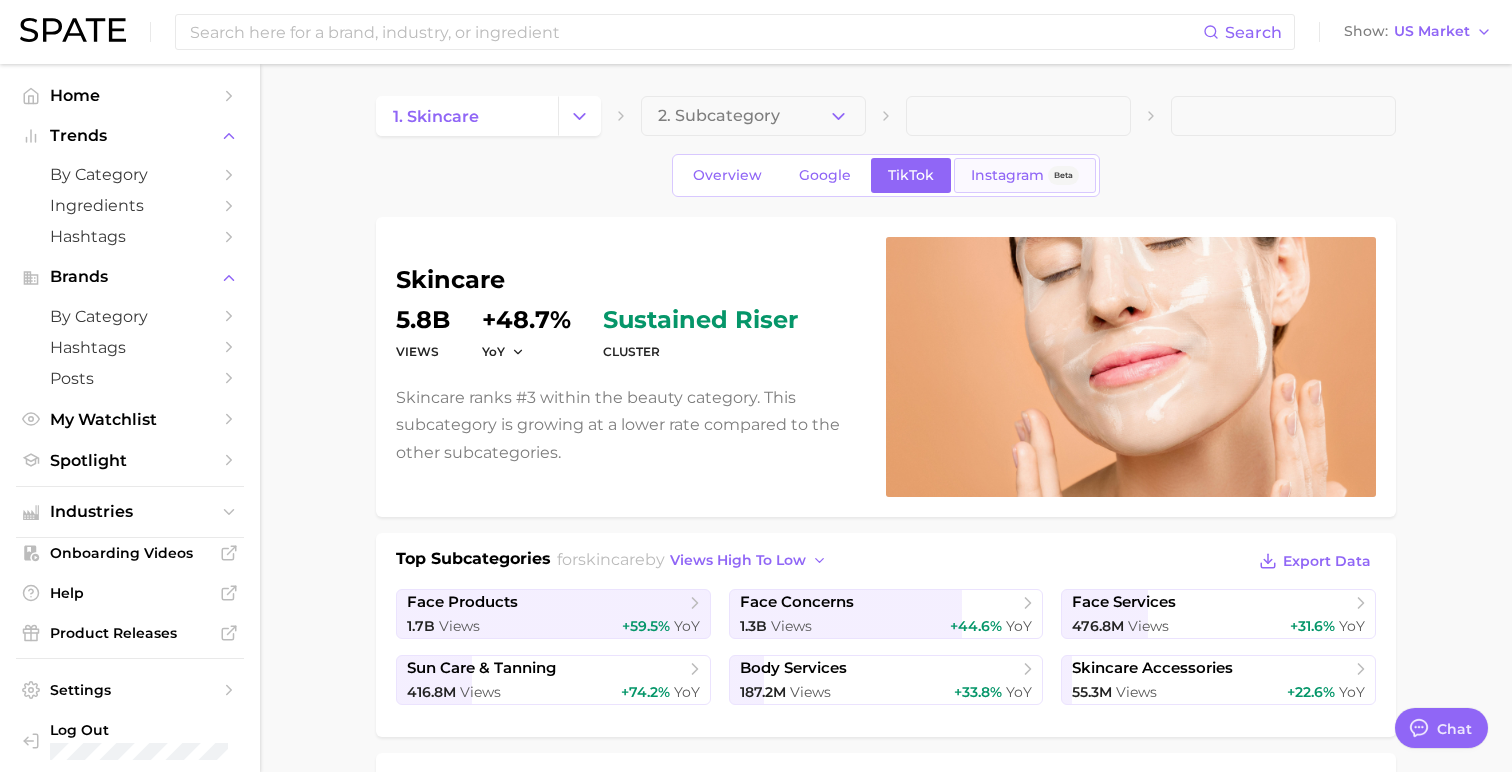 click on "Instagram Beta" at bounding box center (1025, 175) 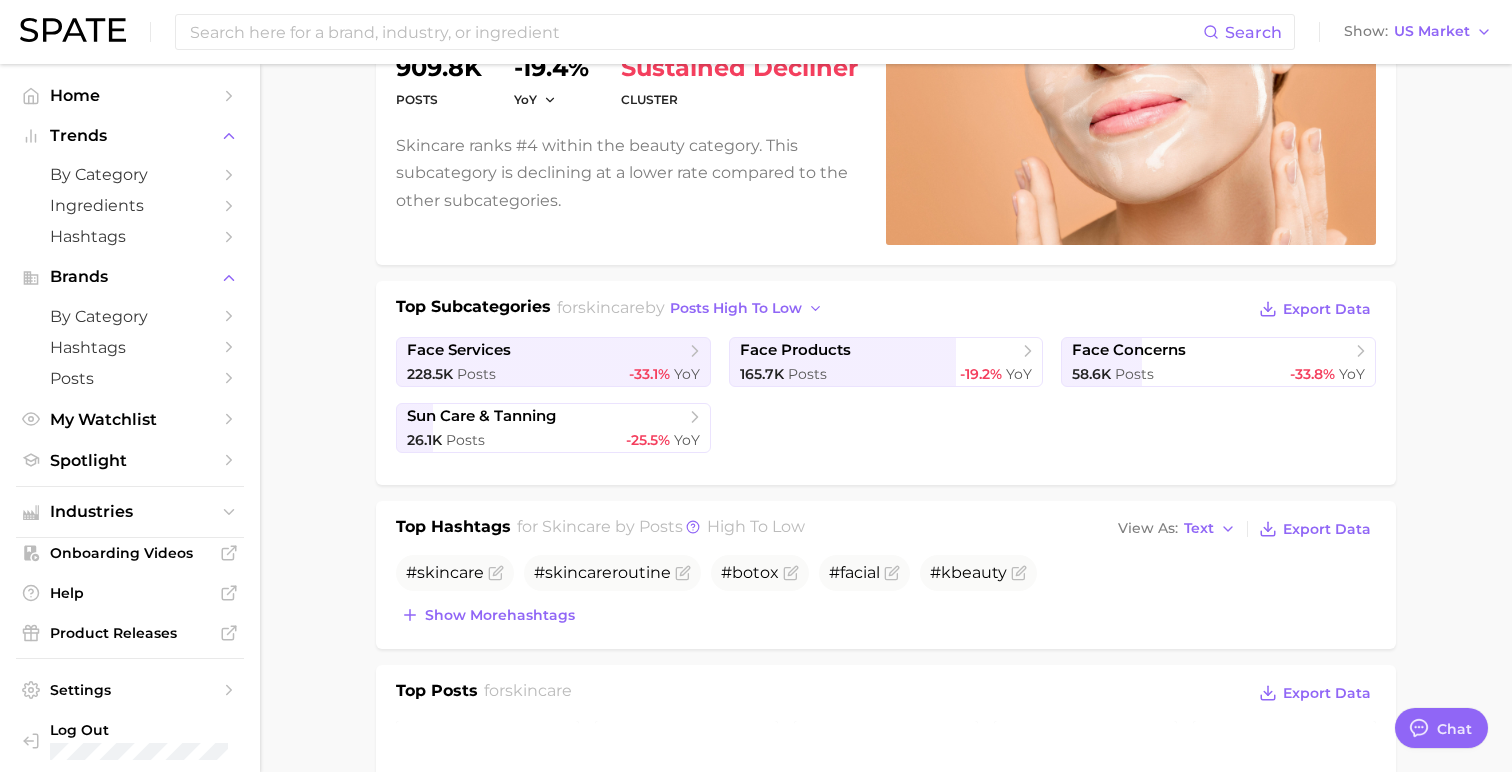 scroll, scrollTop: 0, scrollLeft: 0, axis: both 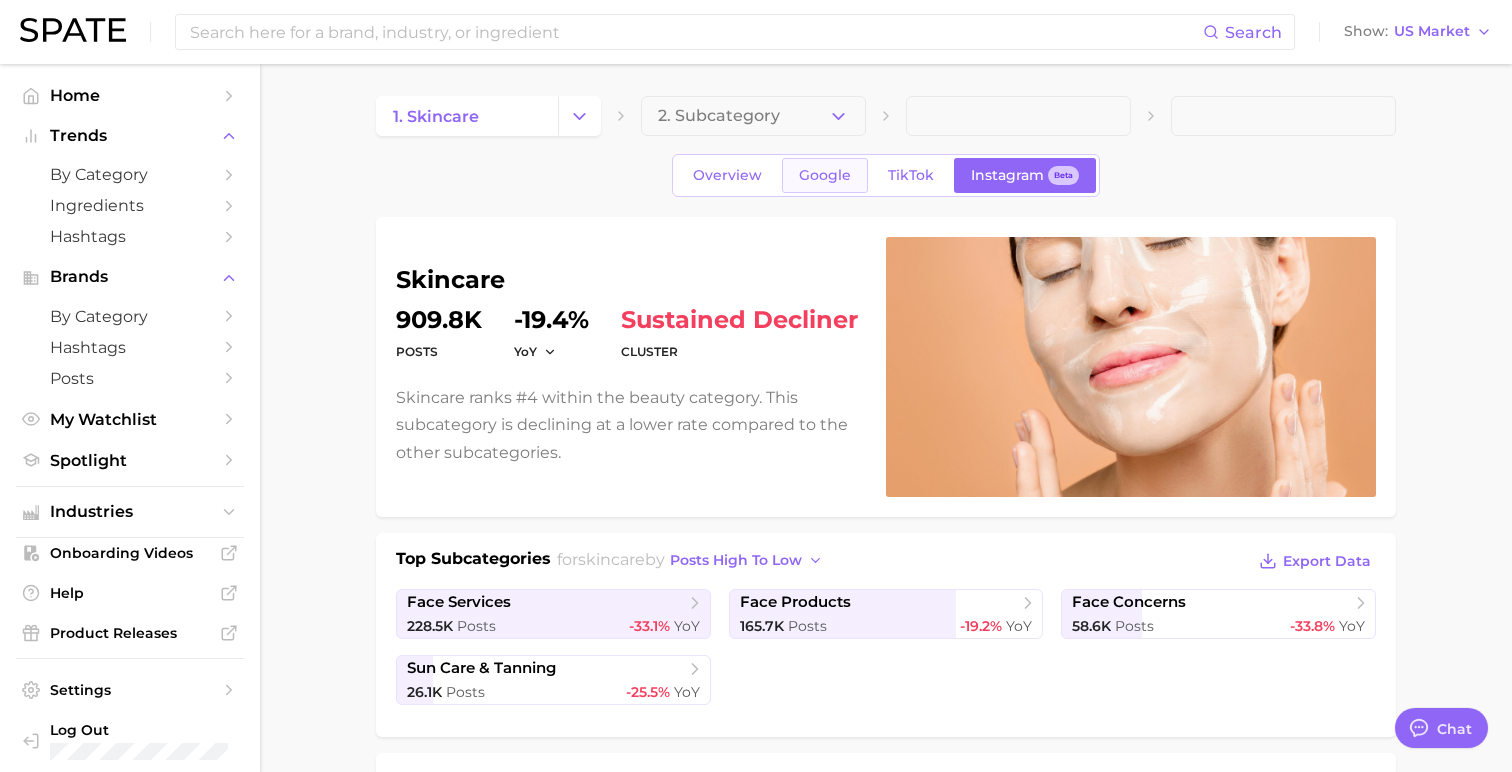 click on "Google" at bounding box center [825, 175] 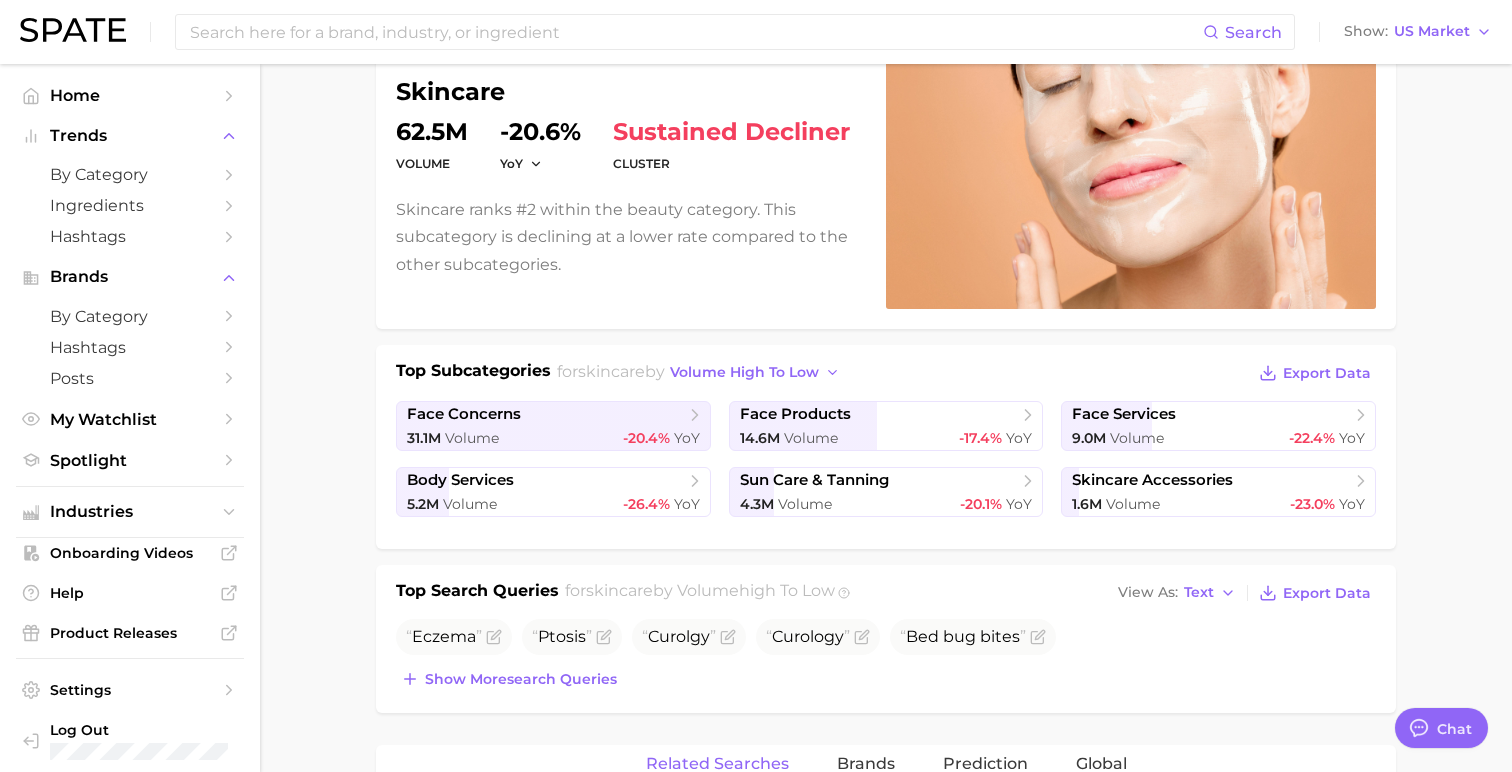 scroll, scrollTop: 0, scrollLeft: 0, axis: both 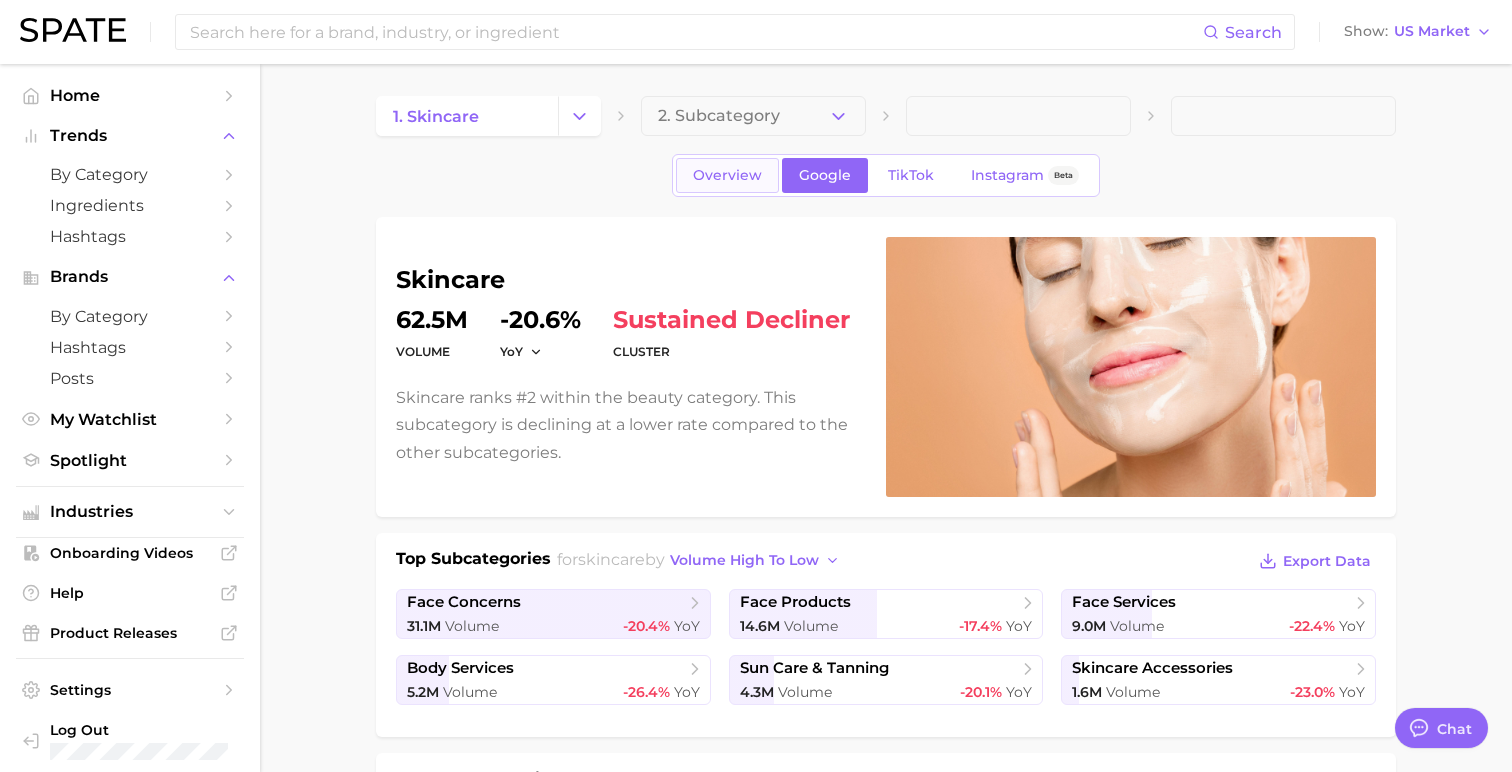 click on "Overview" at bounding box center (727, 175) 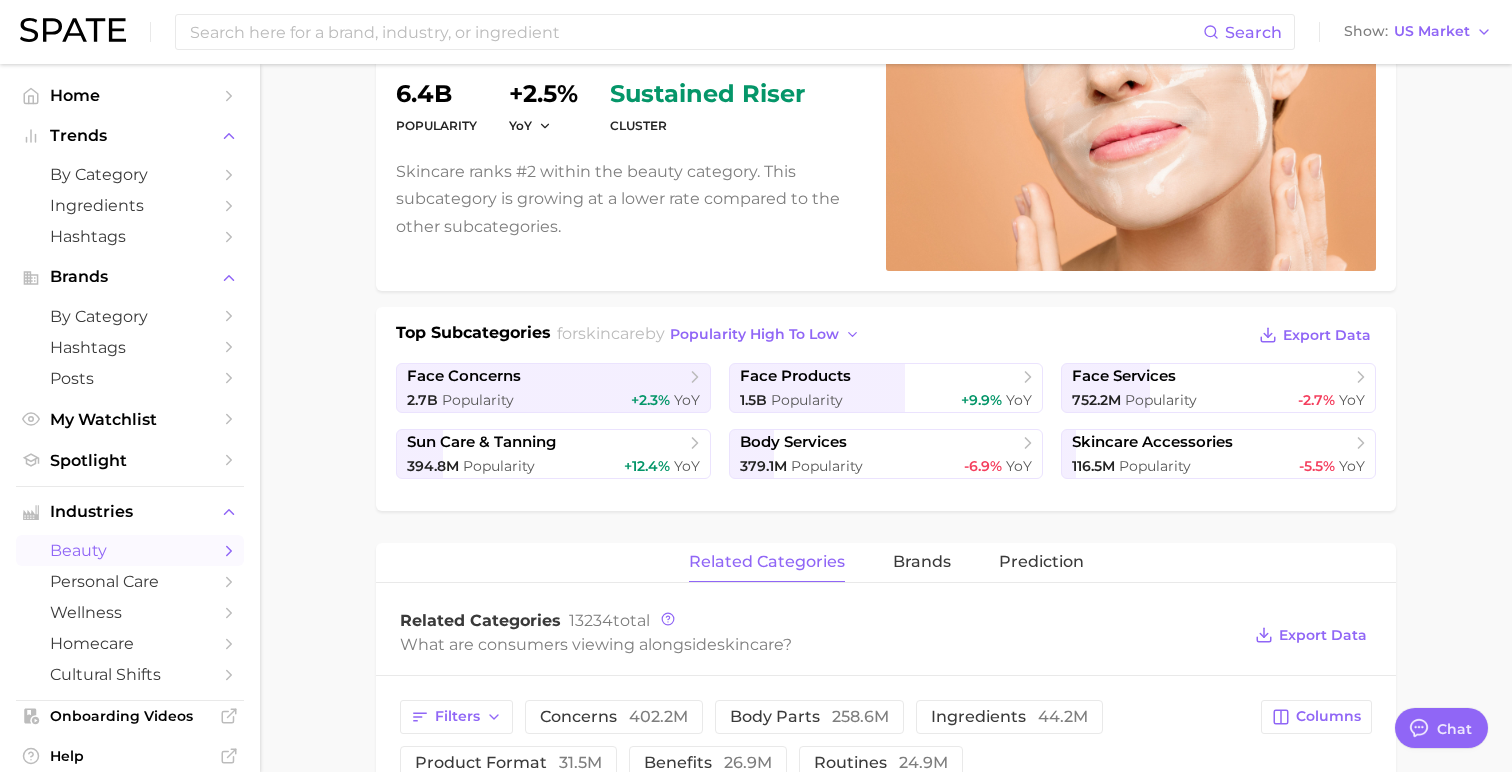 scroll, scrollTop: 0, scrollLeft: 0, axis: both 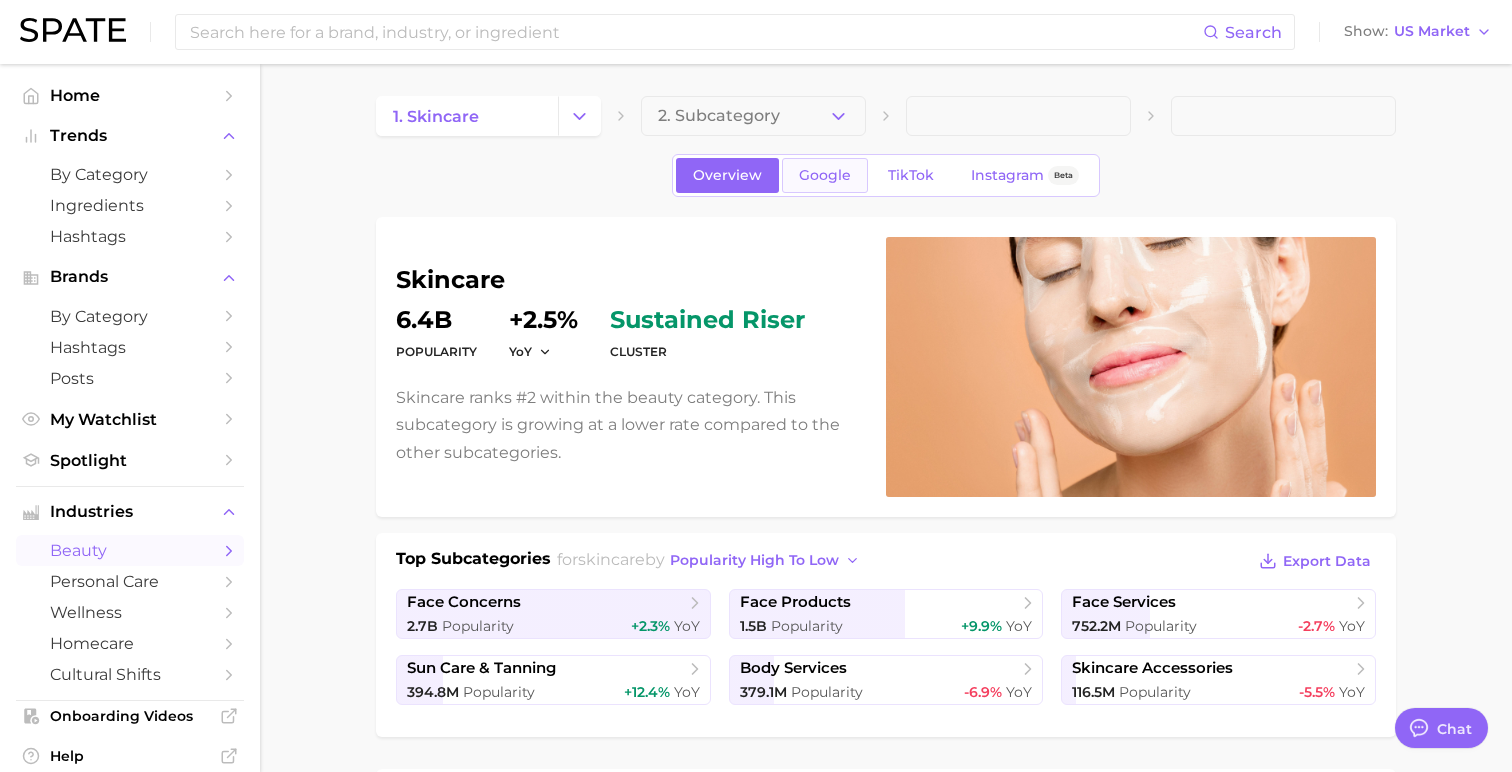 click on "Google" at bounding box center [825, 175] 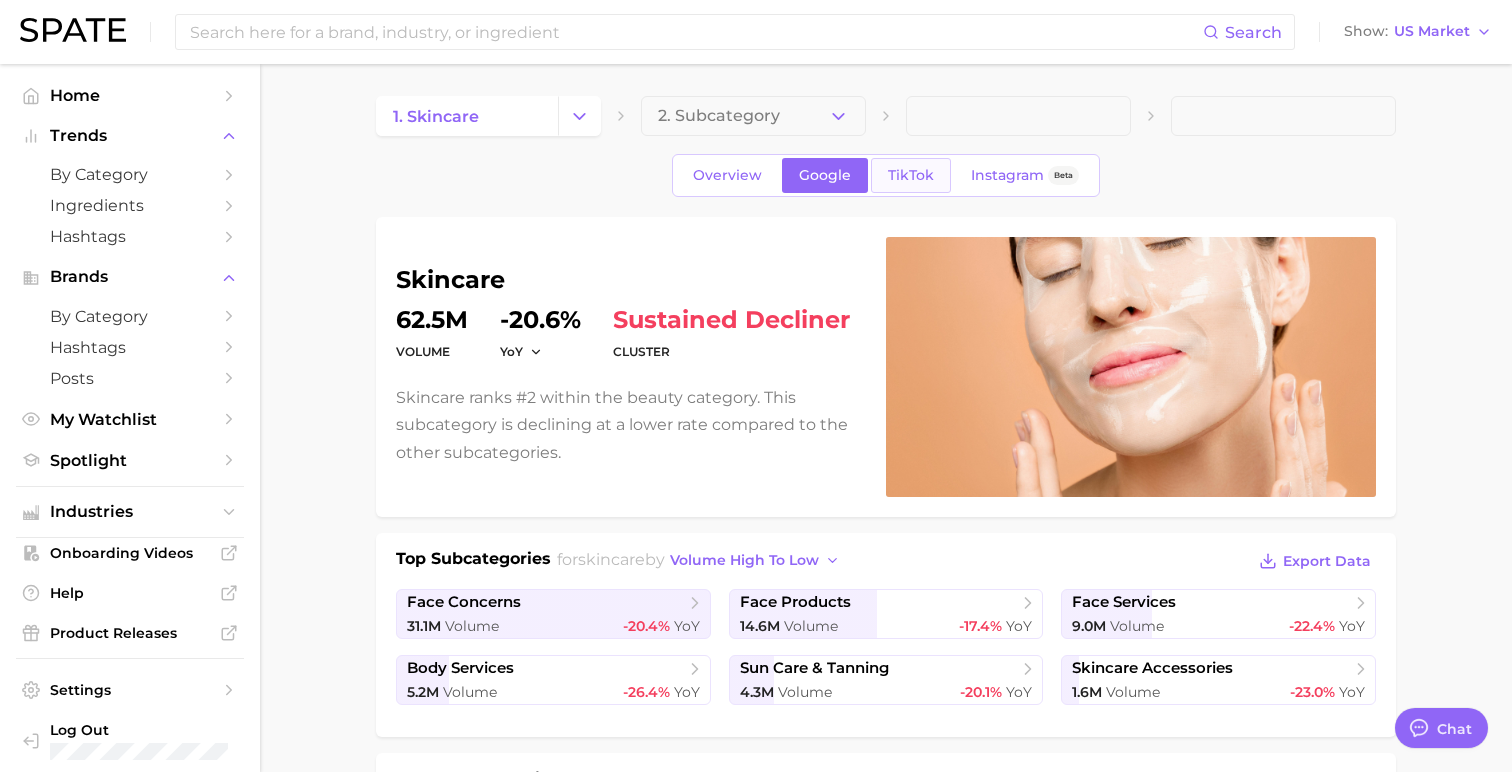 click on "TikTok" at bounding box center (911, 175) 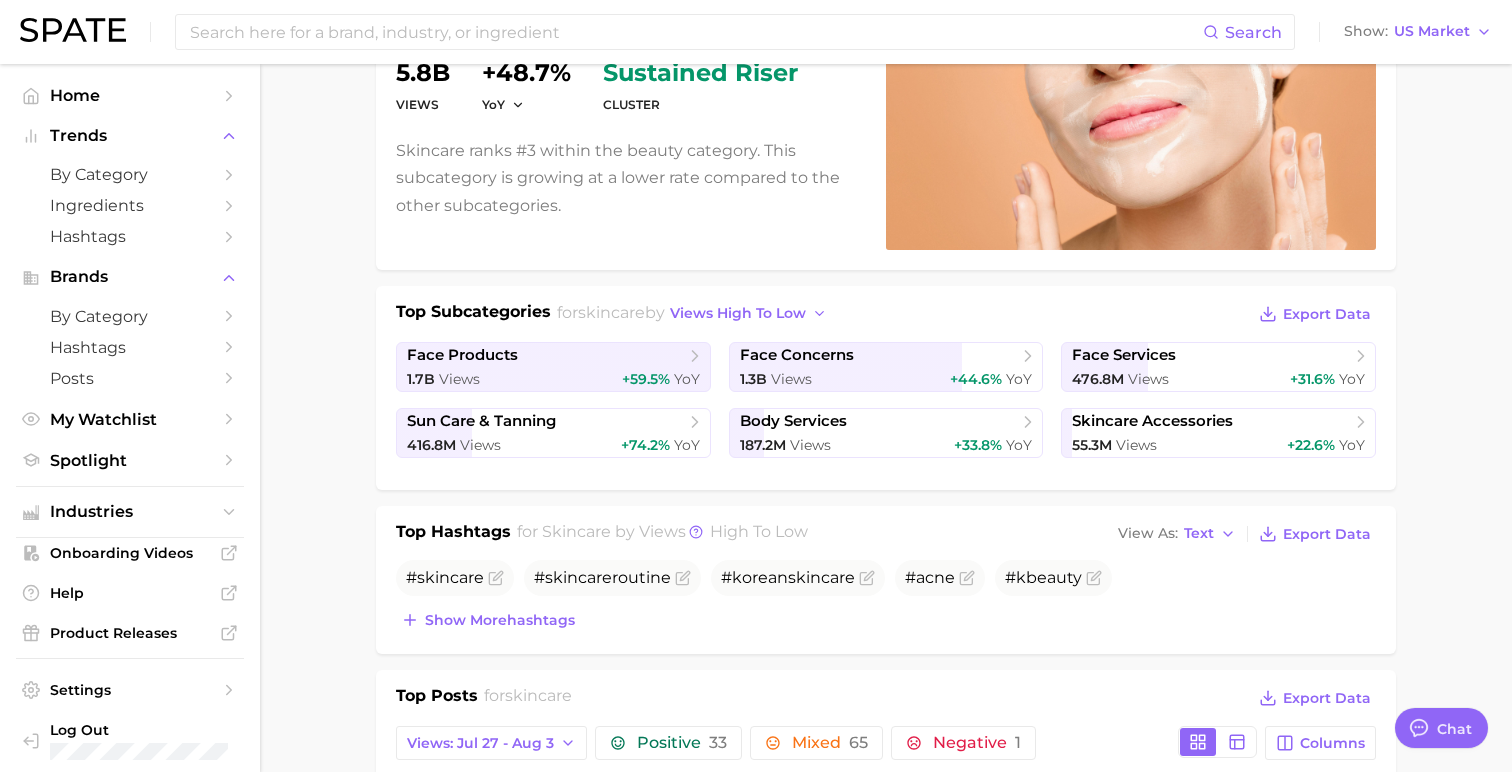 scroll, scrollTop: 248, scrollLeft: 0, axis: vertical 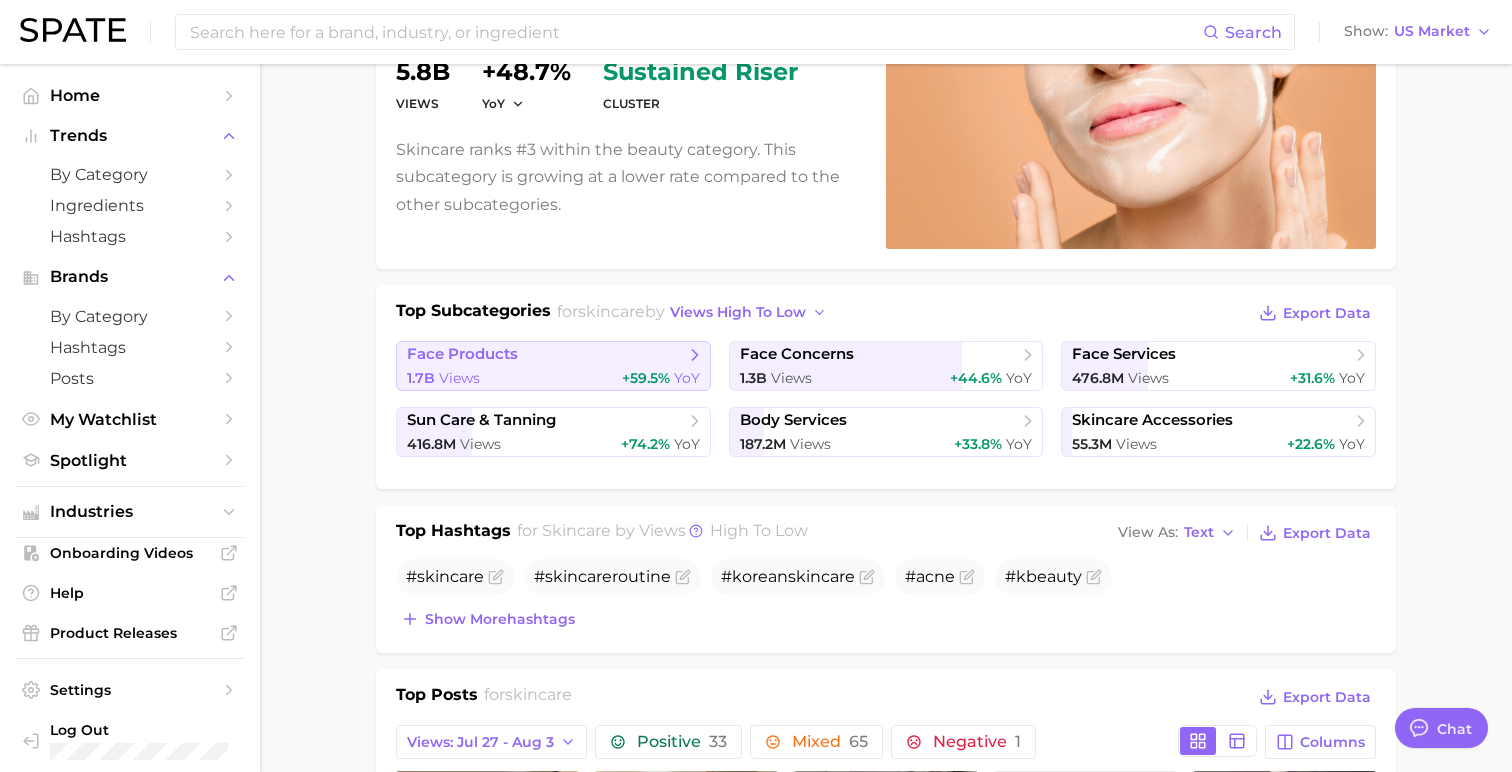 click on "face products 1.7b   Views +59.5%   YoY" at bounding box center (553, 366) 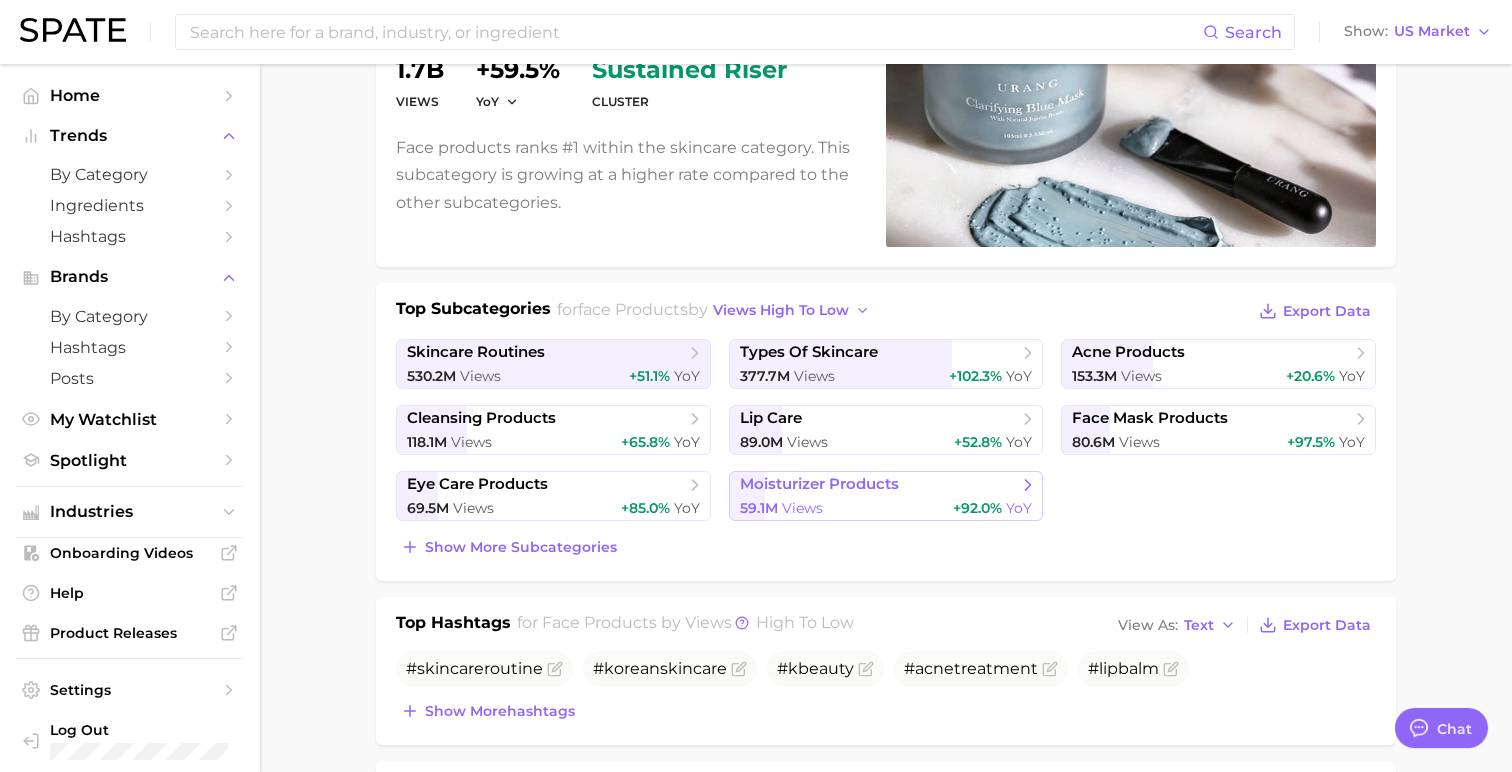 scroll, scrollTop: 0, scrollLeft: 0, axis: both 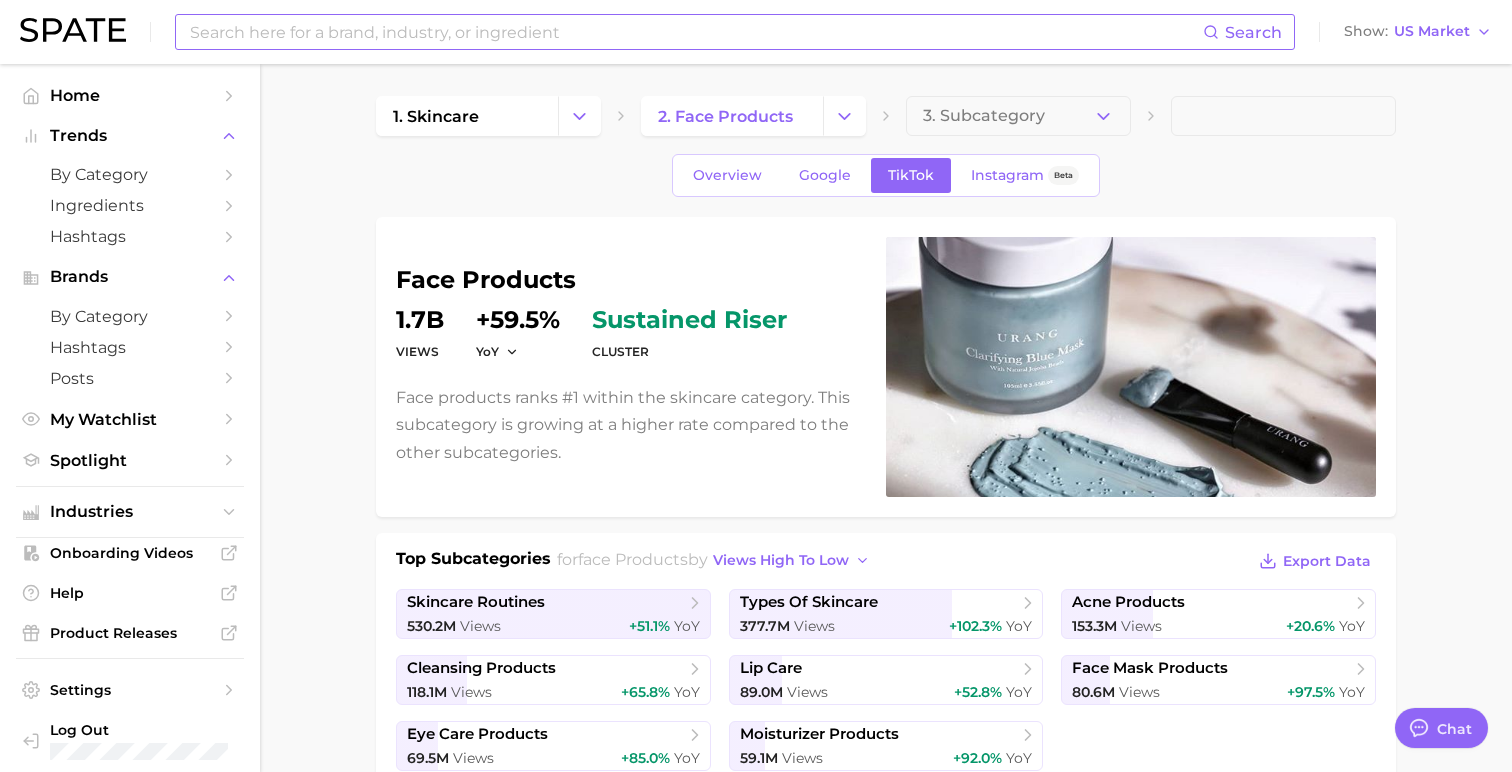 click at bounding box center [695, 32] 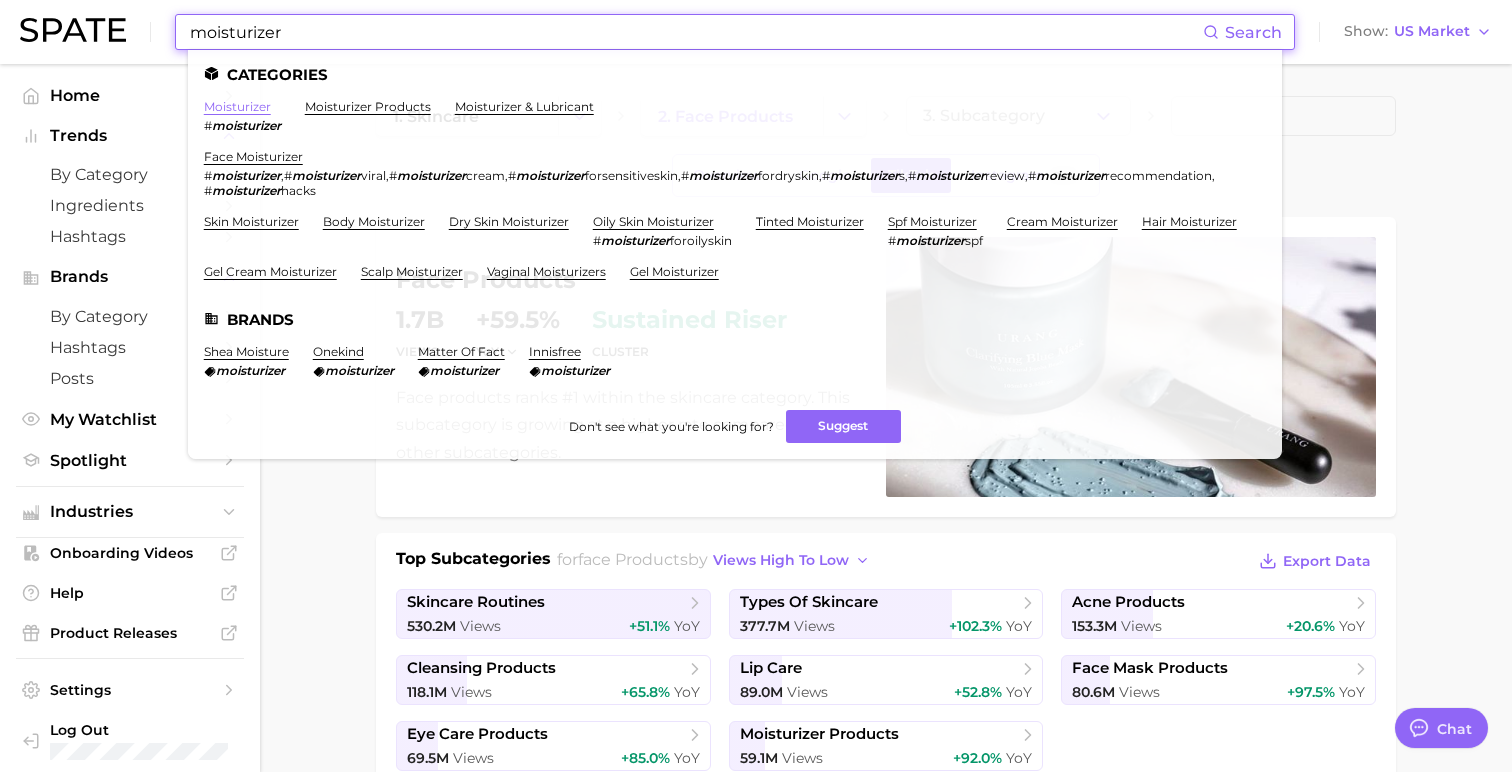 type on "moisturizer" 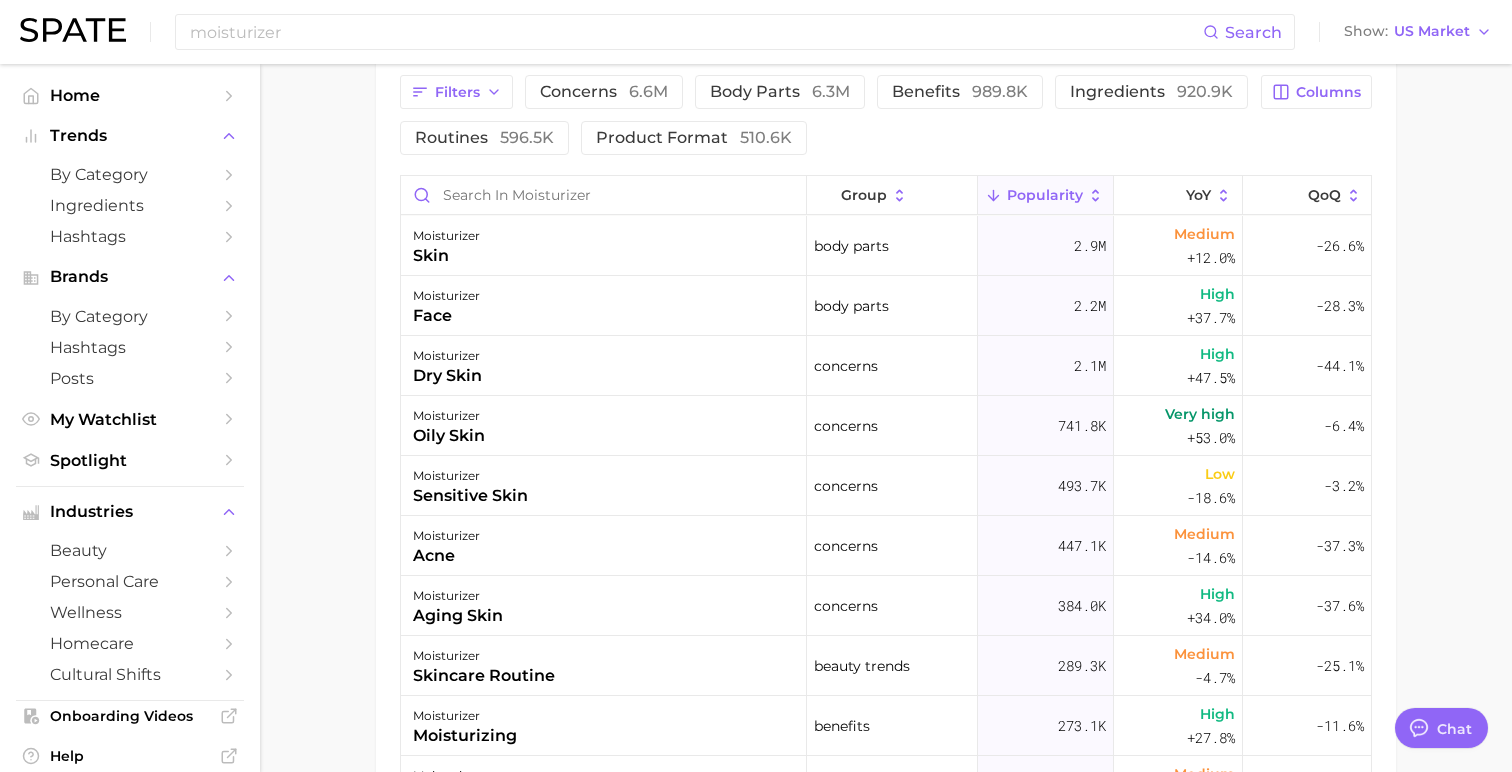 scroll, scrollTop: 1058, scrollLeft: 0, axis: vertical 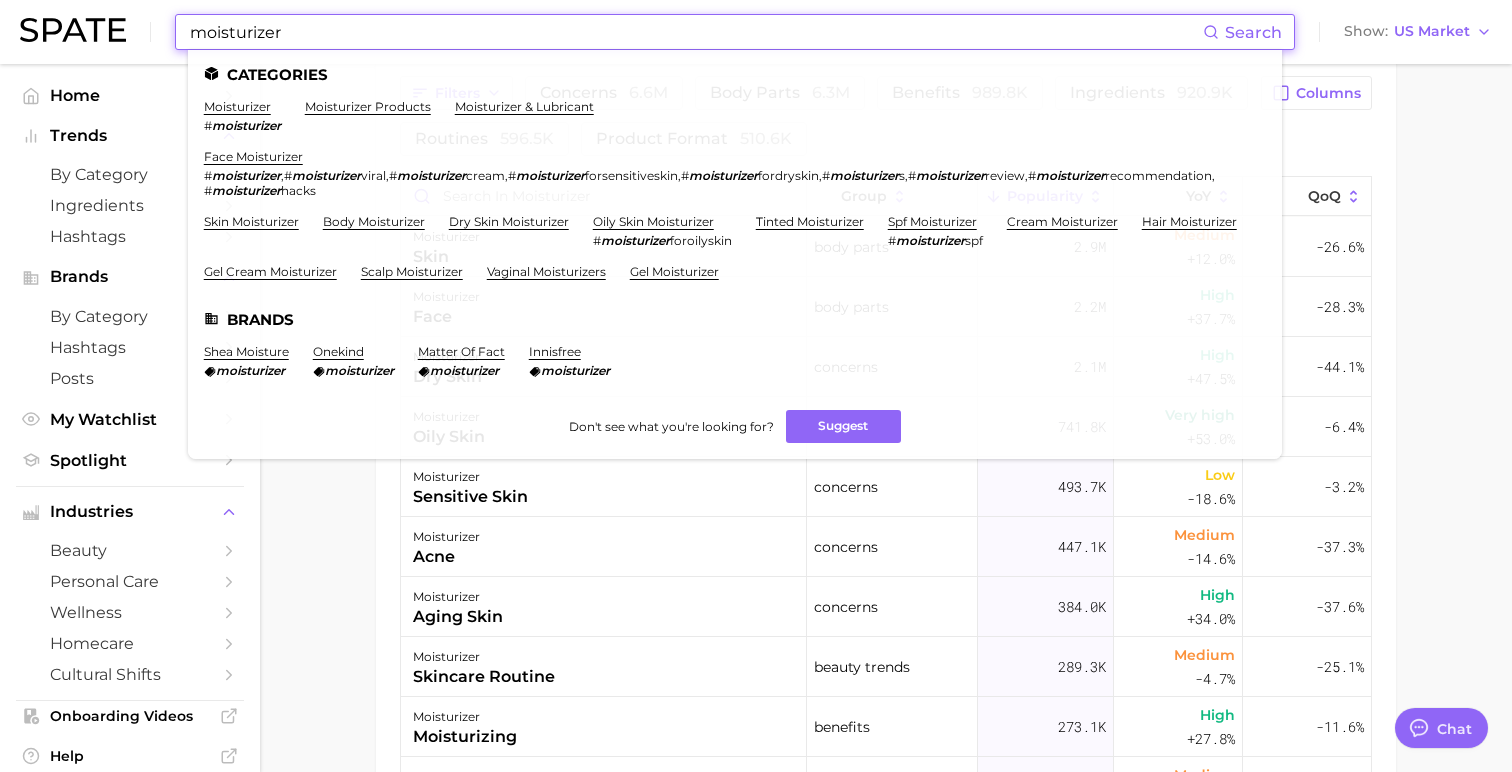 drag, startPoint x: 311, startPoint y: 31, endPoint x: 121, endPoint y: 31, distance: 190 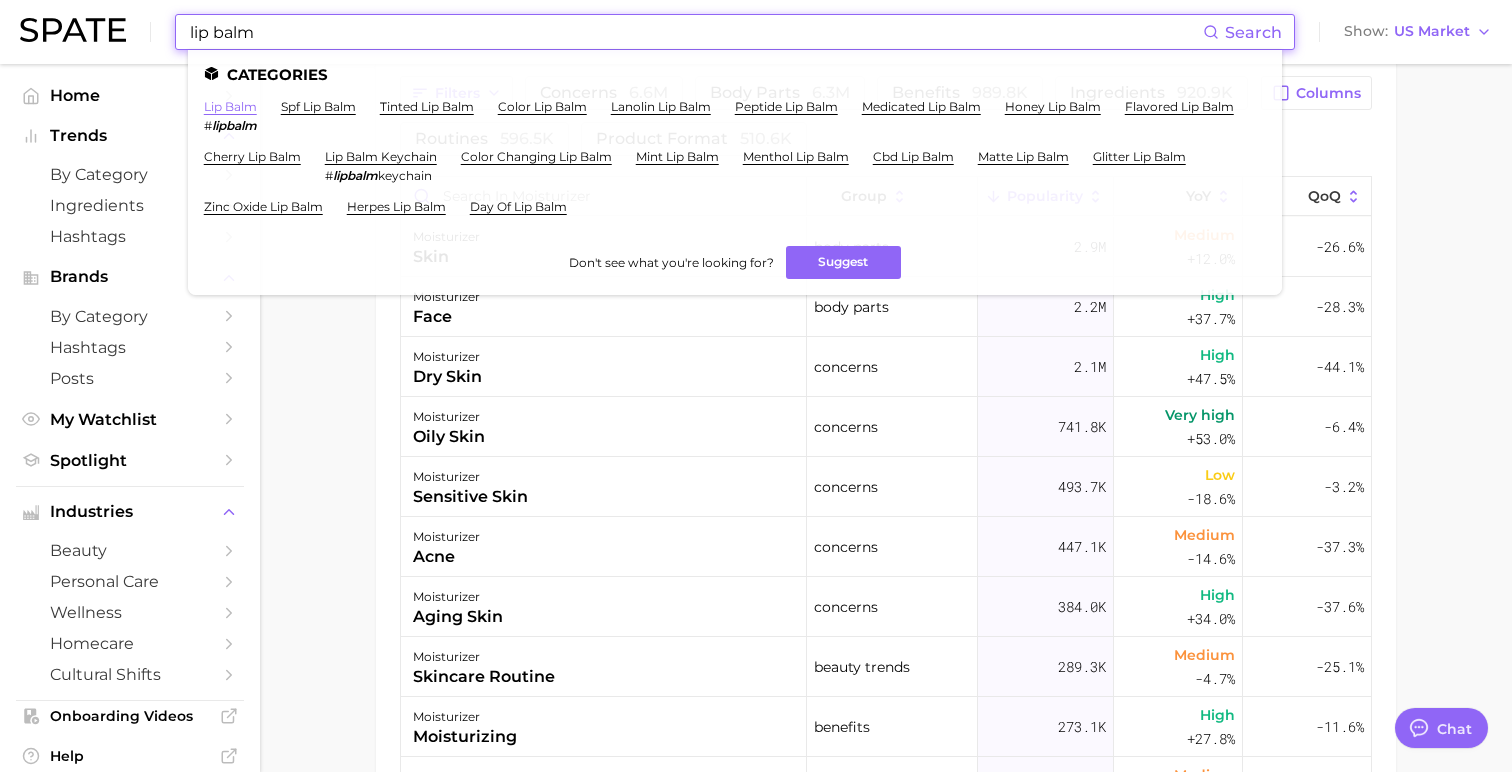 type on "lip balm" 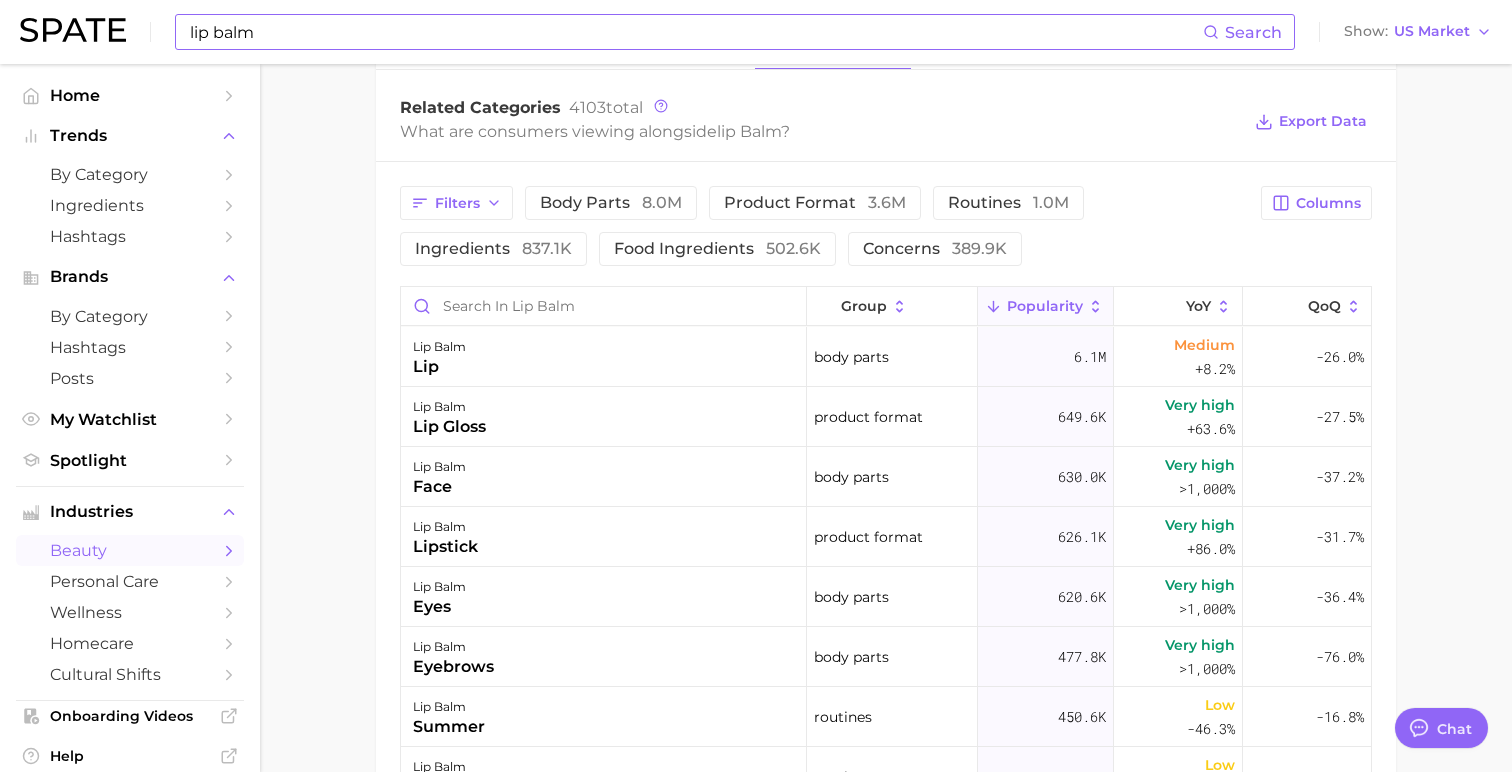 scroll, scrollTop: 984, scrollLeft: 0, axis: vertical 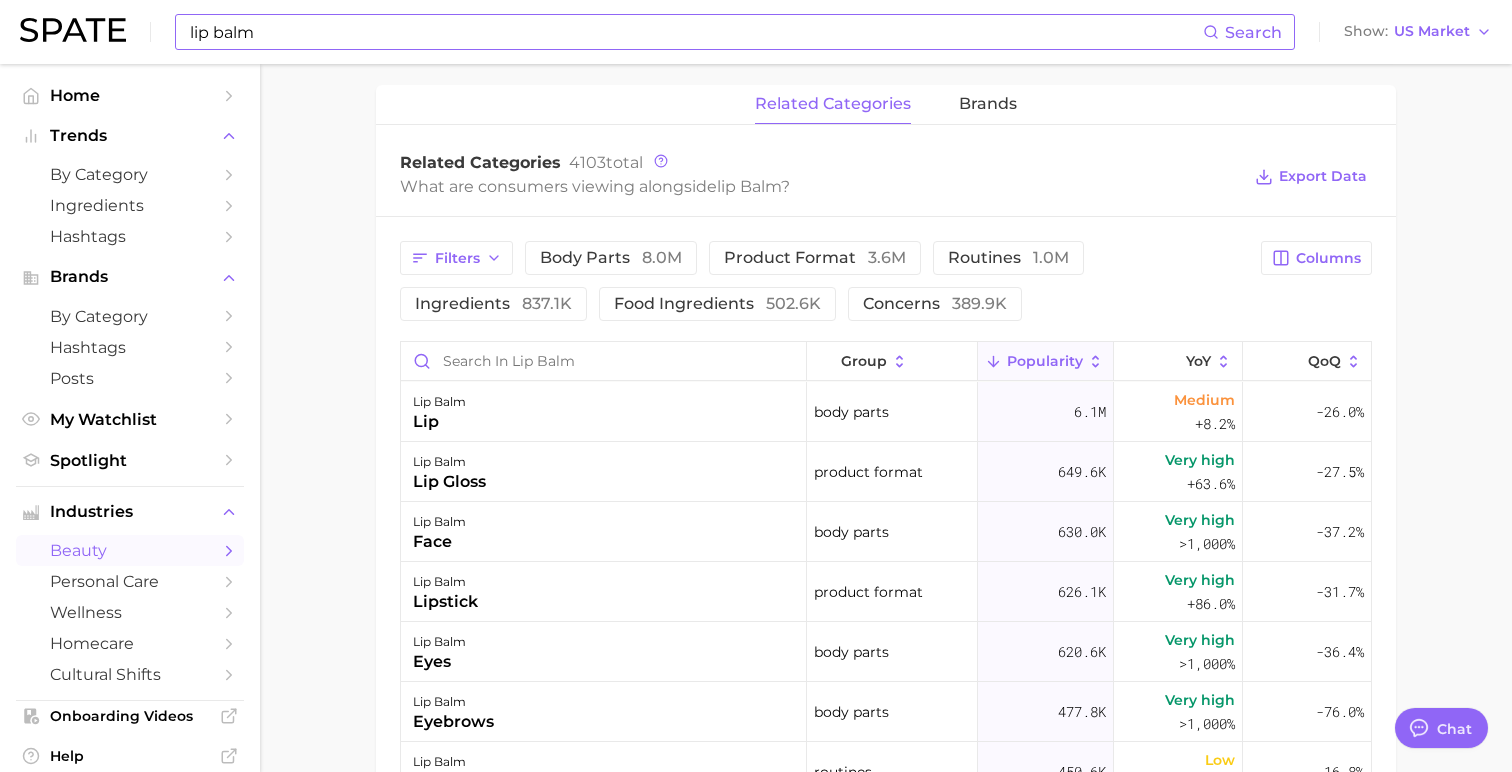 click on "1. skincare 2. face products 3. lip care 4. lip balm Overview Google TikTok Instagram Beta lip balm Add to Watchlist Export Data Lip balm is a moisturizing and protective product designed to nourish and soothe the lips, keeping them soft and preventing dryness. Popularity sustained riser +22.2% combined YoY +21.3% GOOGLE YoY +23.0% TIKTOK YoY +18.2% Predicted  YoY 20.0m 40.0m 60.0m 2023 2024 2025 2026 How big is this trend? Very High Popularity 34.7m avg.  monthly popularity Which platform is most popular? TikTok 50.3% popularity share How similar is this trend across platforms? High Convergence 60.3% pop.  convergence Will it last? Very Likely +18.2% pop.  predicted growth related categories brands Related Categories 4103  total What are consumers viewing alongside  lip balm ? Export Data Filters body parts   8.0m product format   3.6m routines   1.0m ingredients   837.1k food ingredients   502.6k concerns   389.9k Columns group Popularity YoY QoQ lip balm lip body parts 6.1m Medium +8.2% -26.0% lip balm Low" at bounding box center (886, 196) 